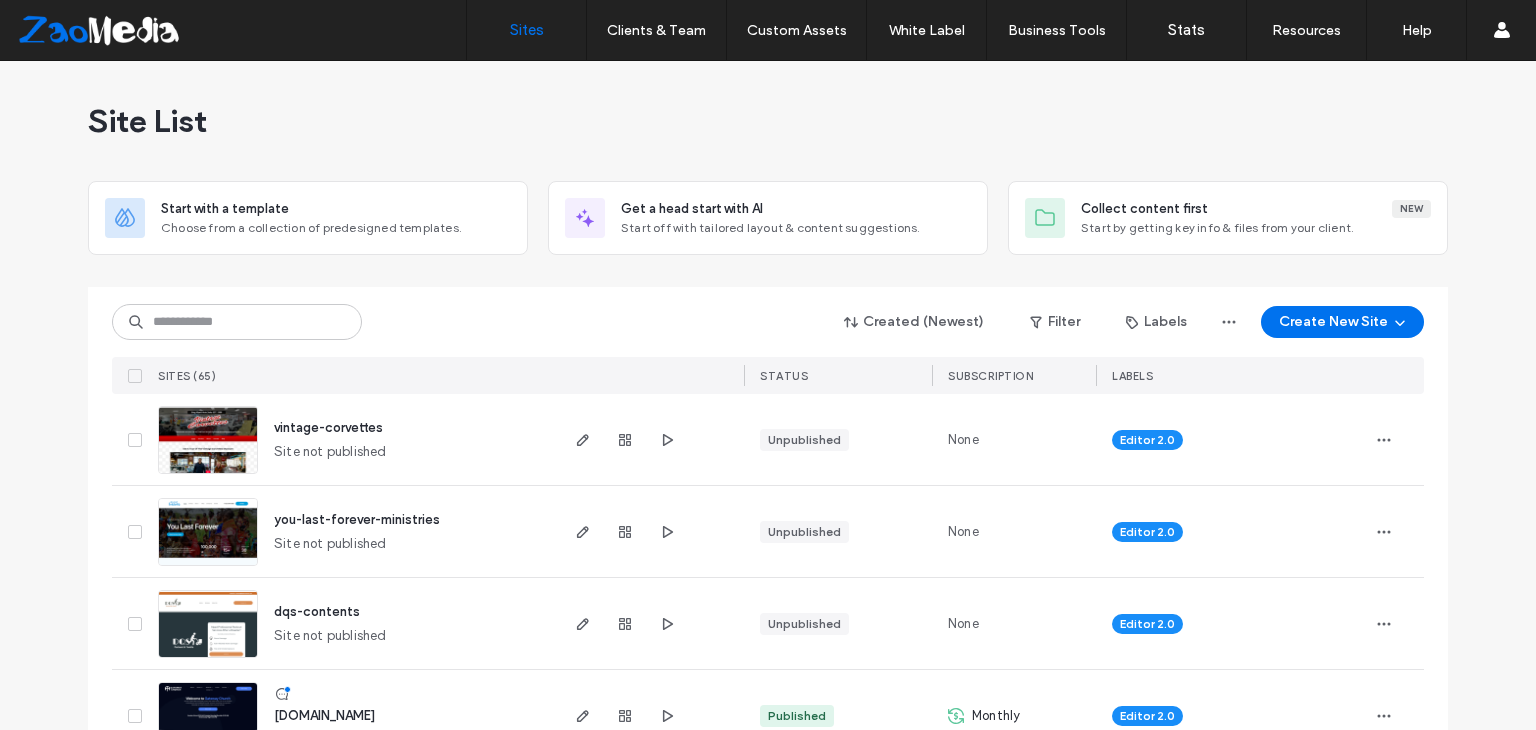 scroll, scrollTop: 0, scrollLeft: 0, axis: both 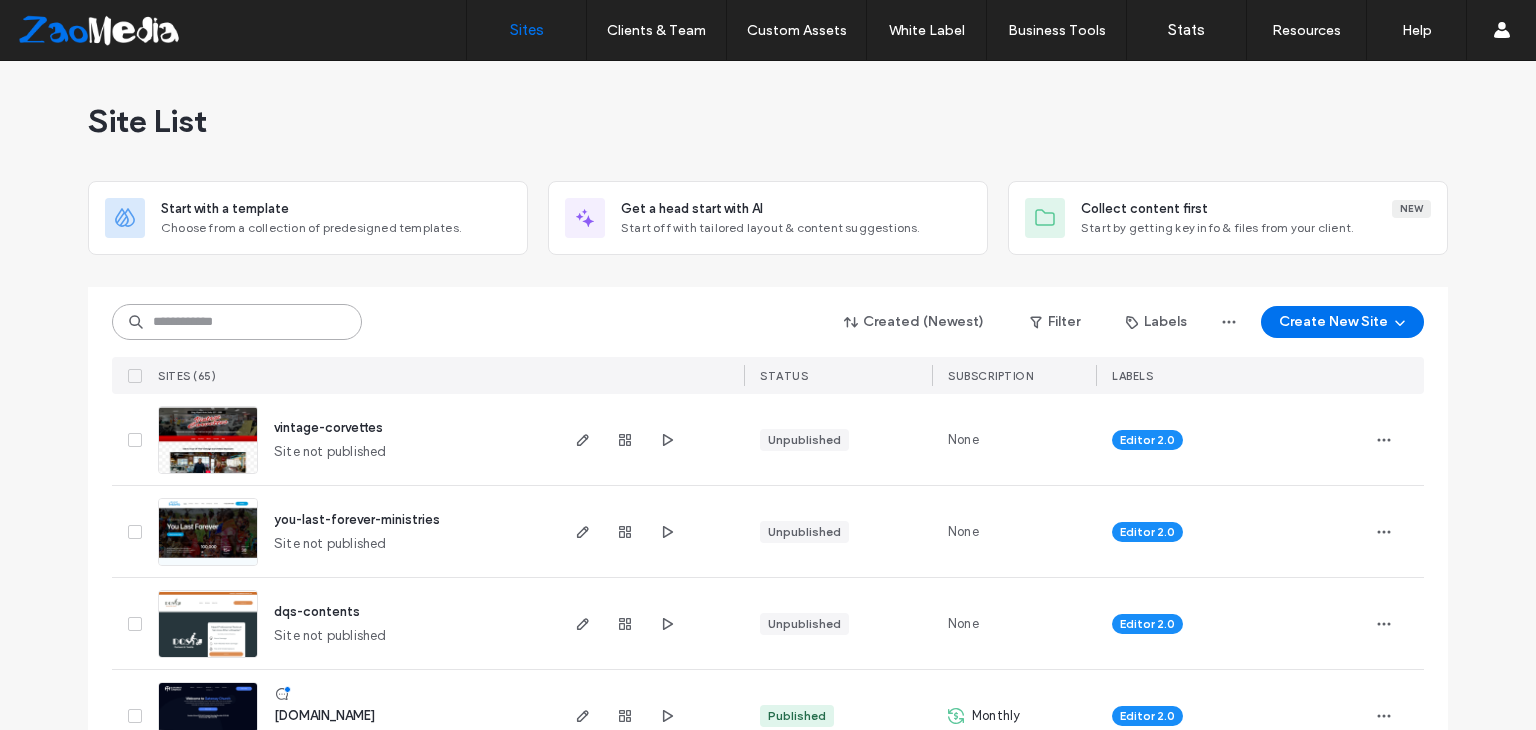 click at bounding box center (237, 322) 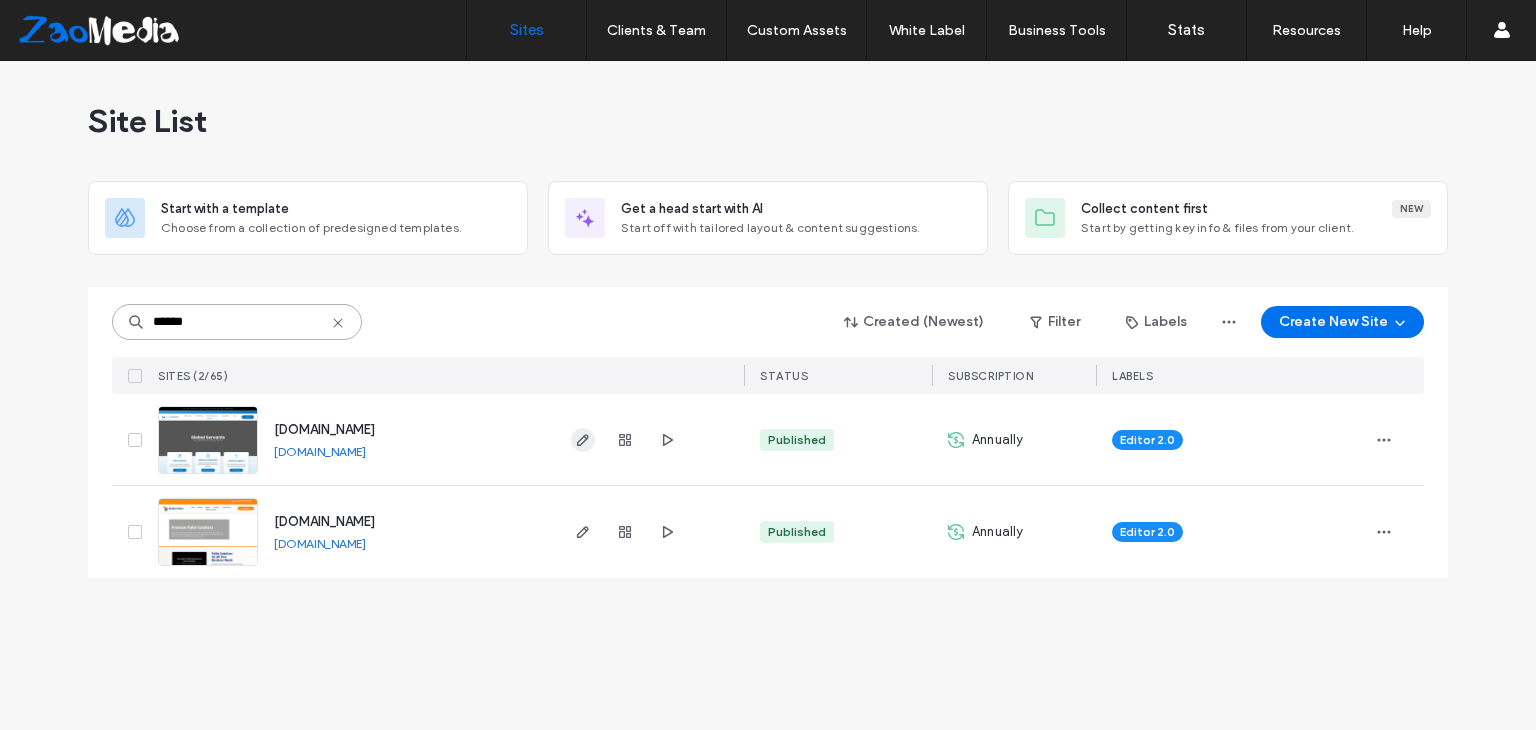 type on "******" 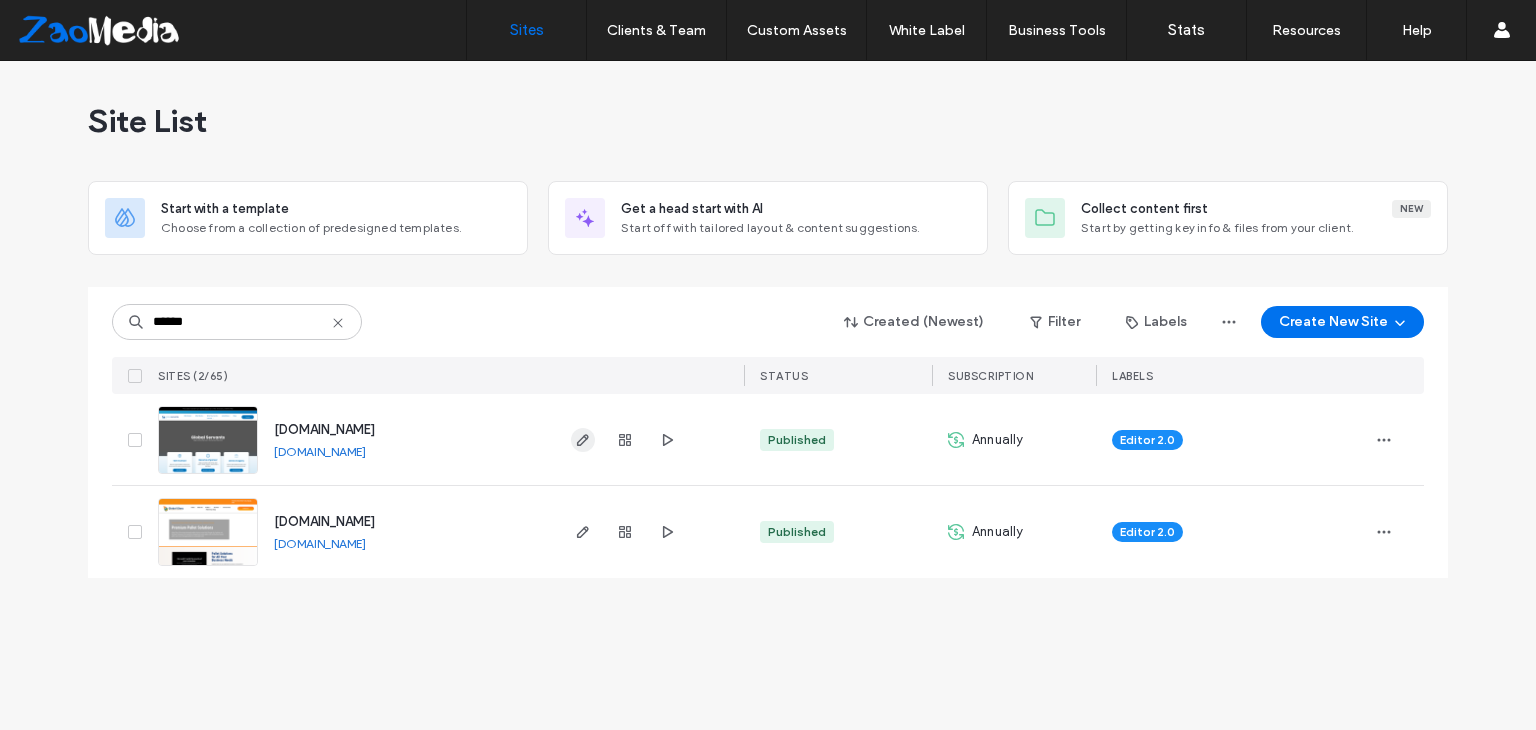 click 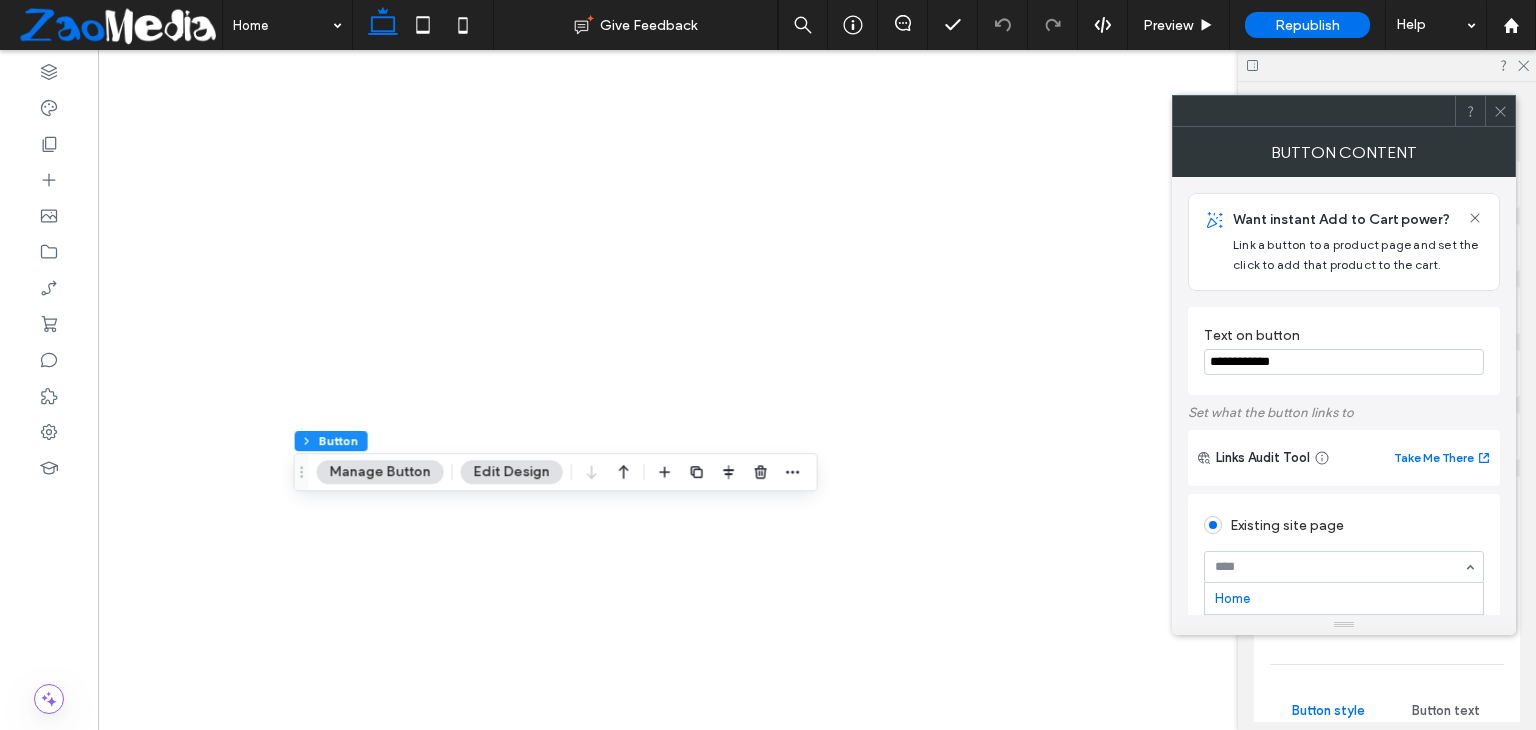 scroll, scrollTop: 0, scrollLeft: 0, axis: both 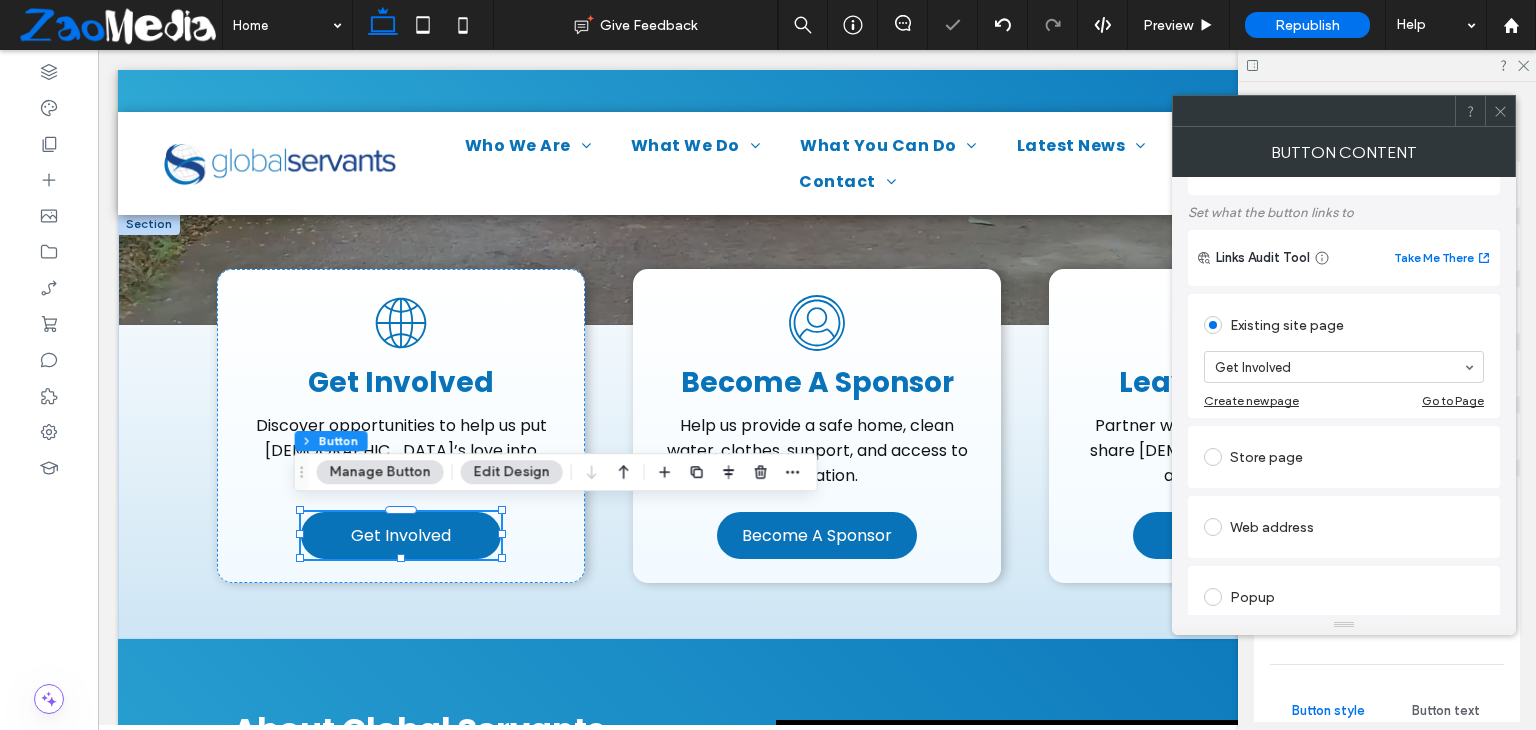 click at bounding box center [1500, 111] 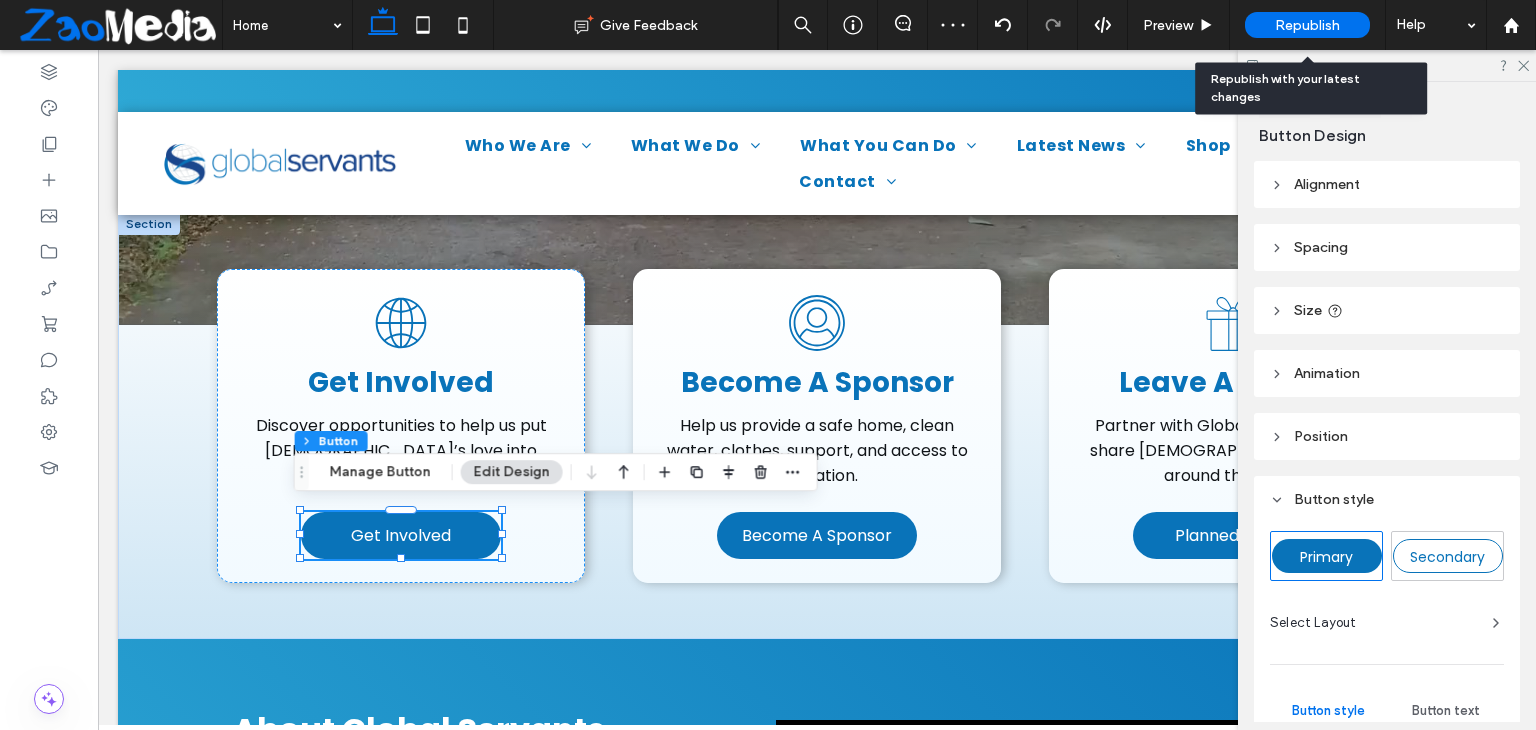click on "Republish" at bounding box center [1307, 25] 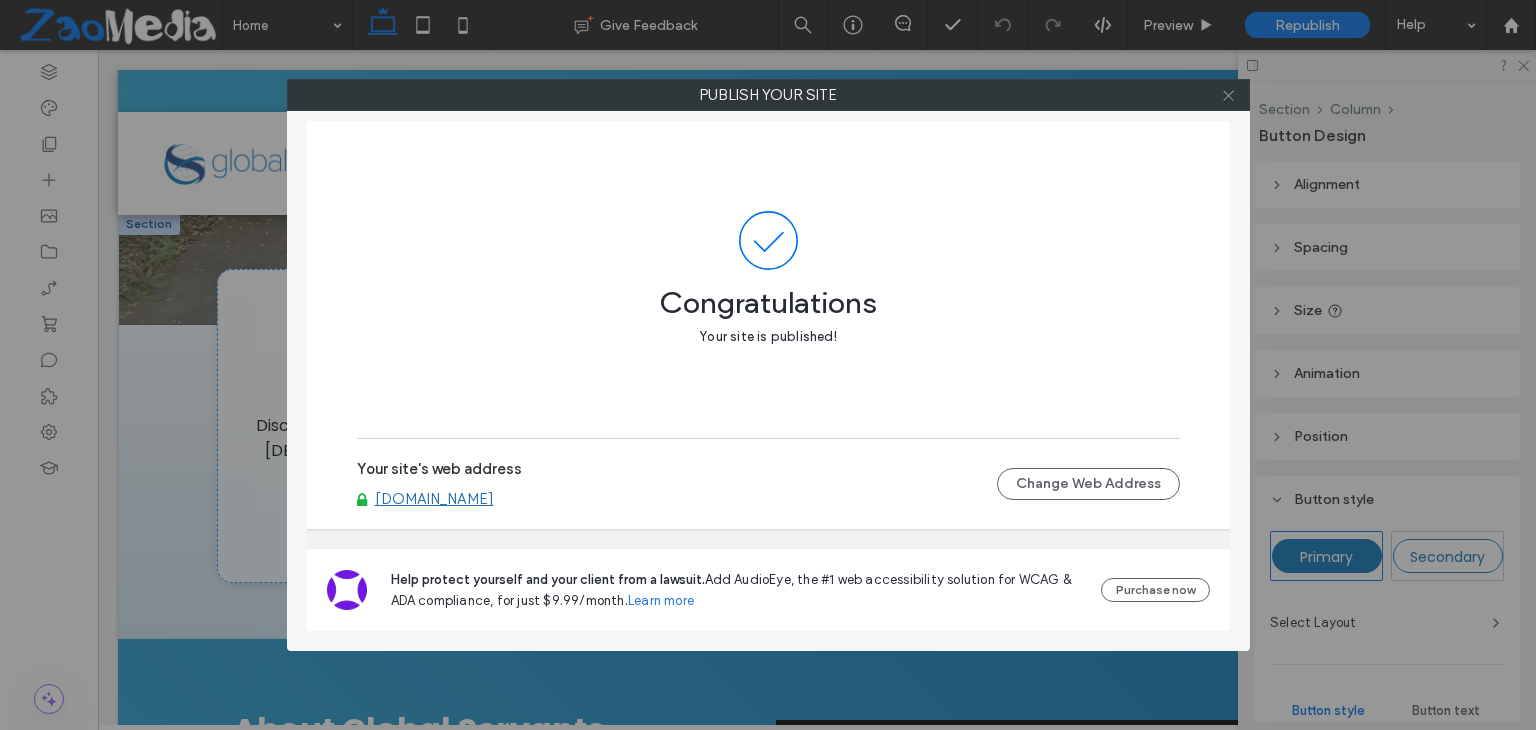 click 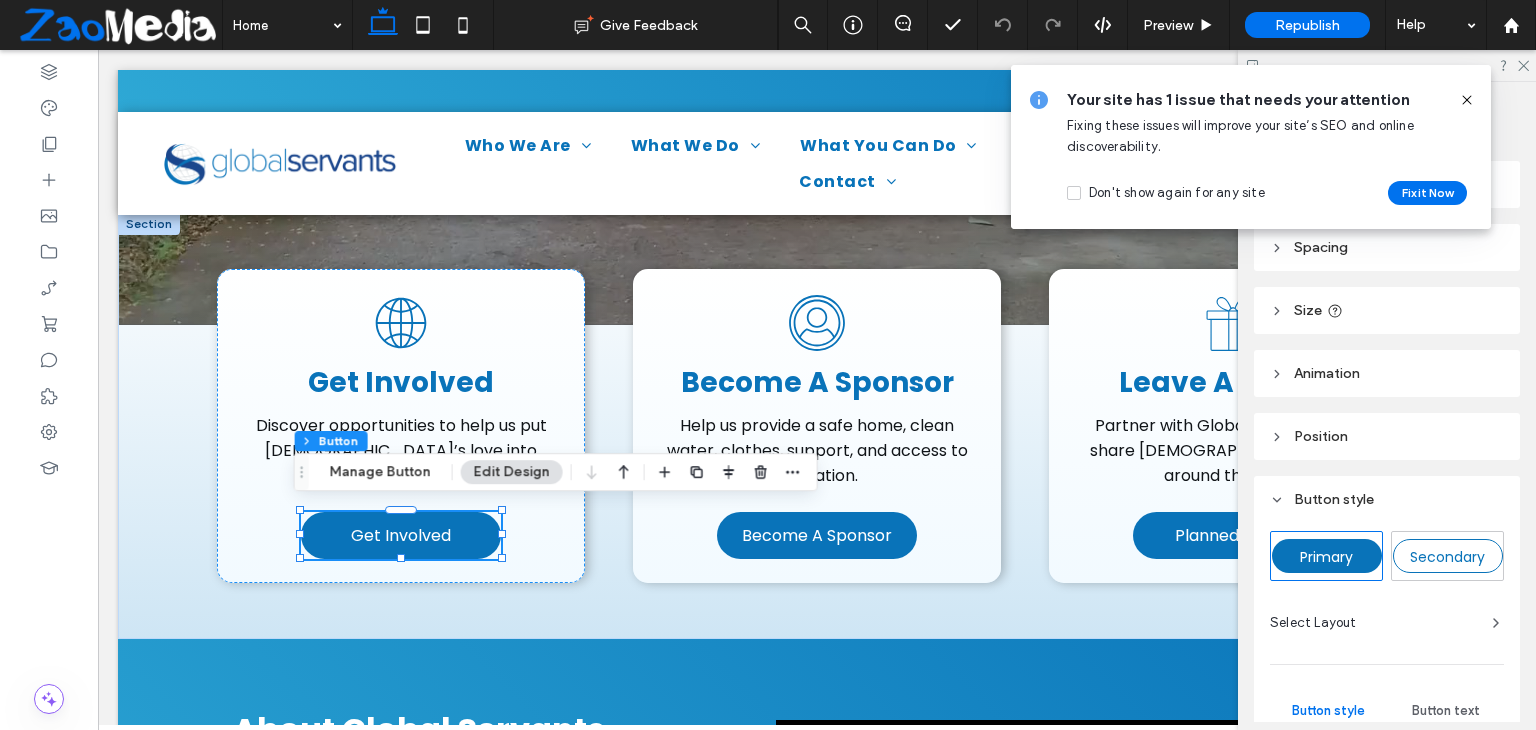click 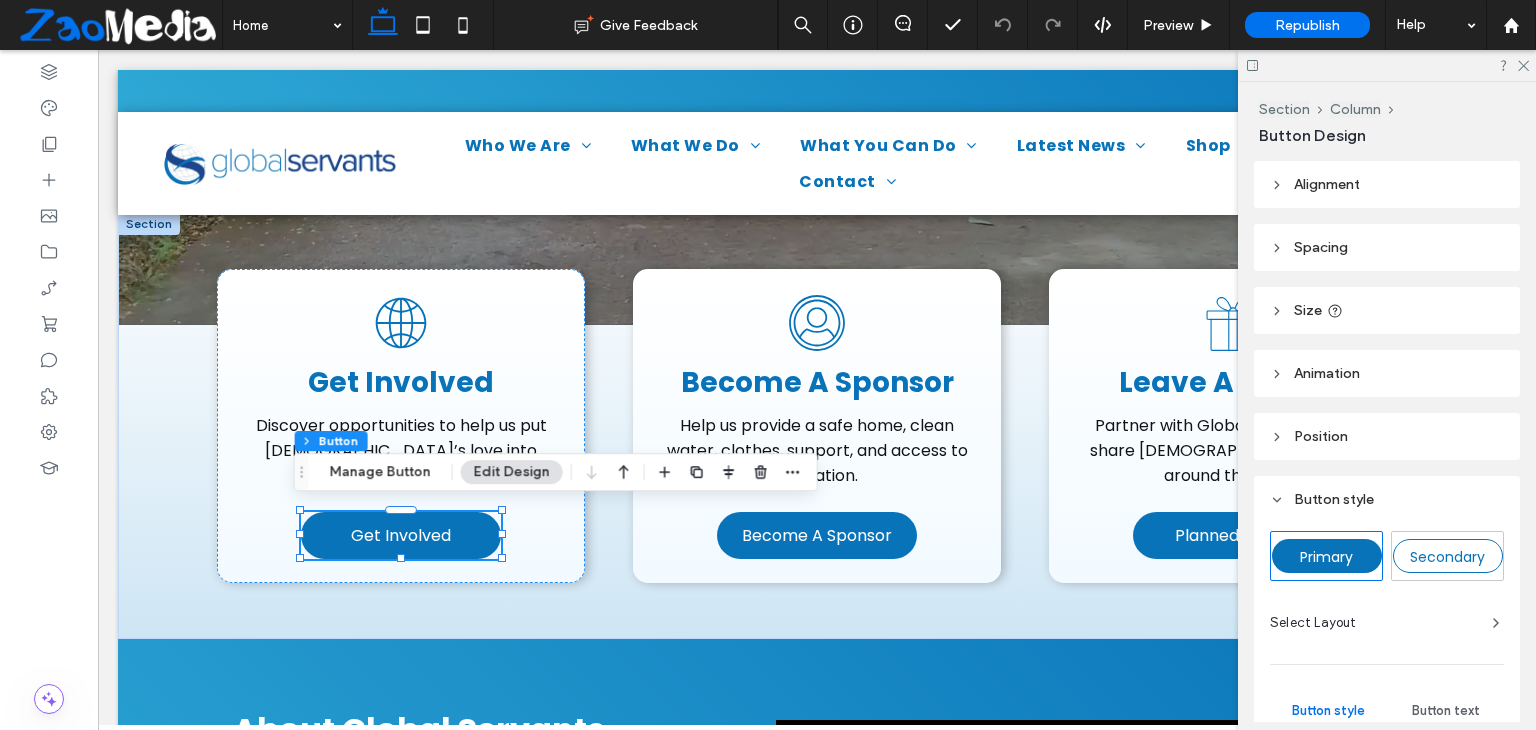 click 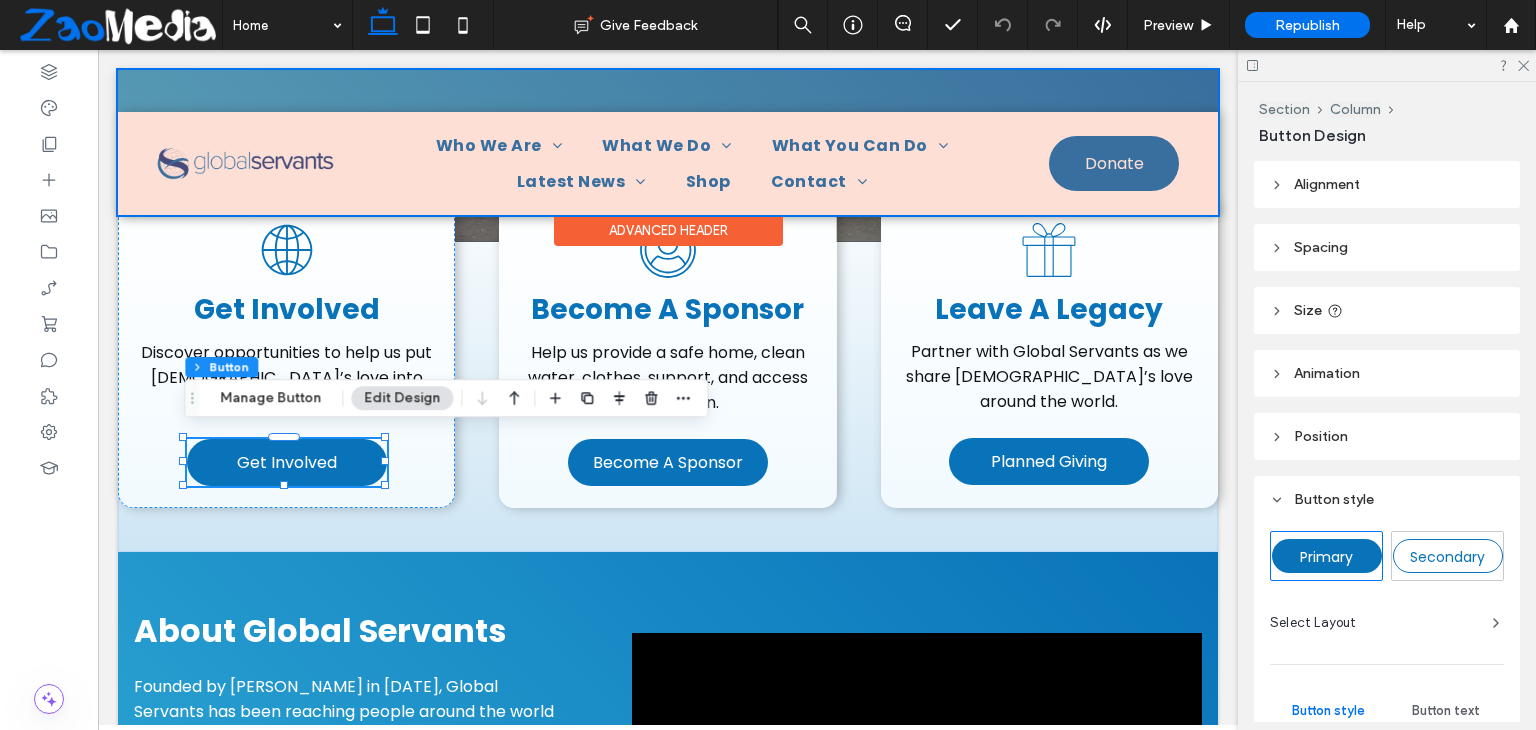 click at bounding box center [668, 142] 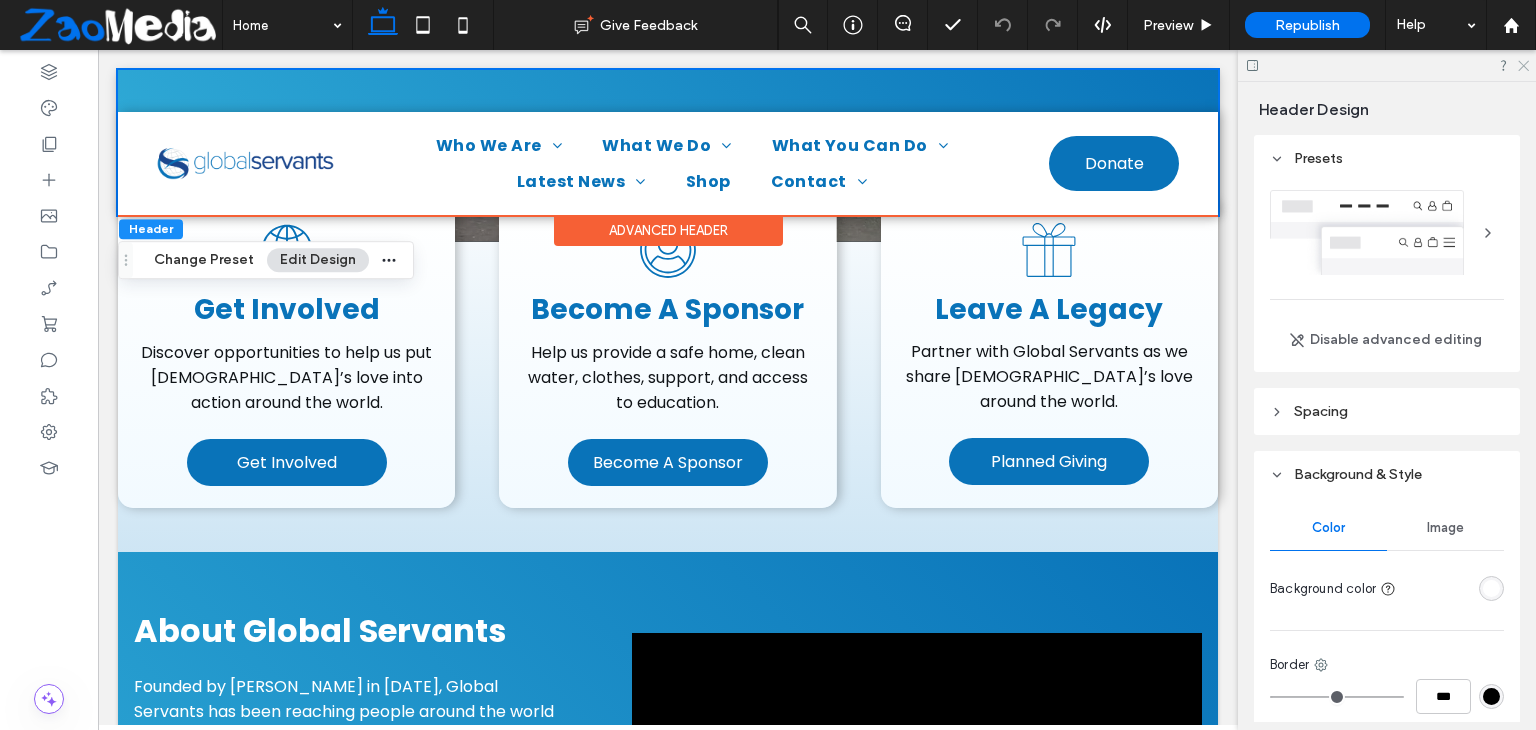 click 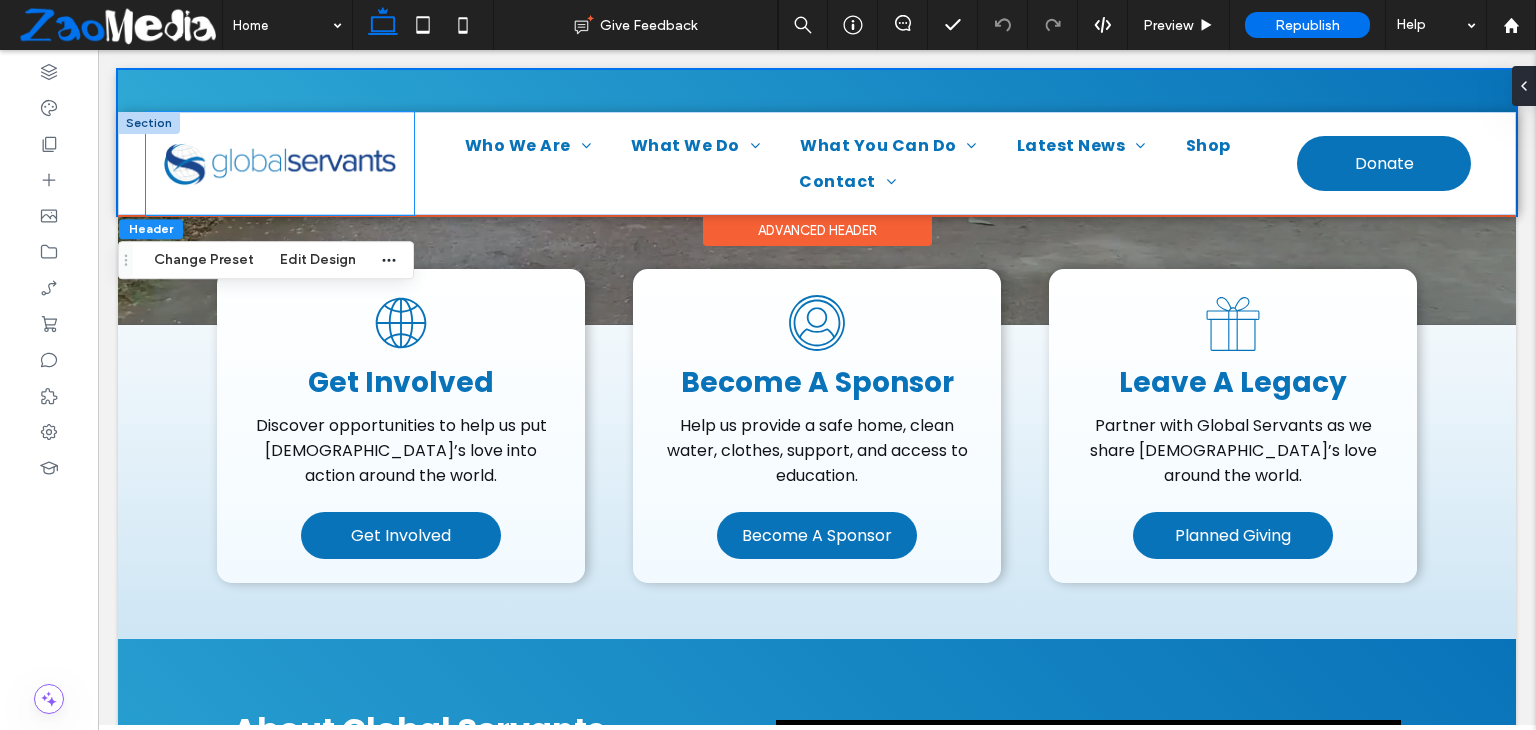 click at bounding box center (280, 163) 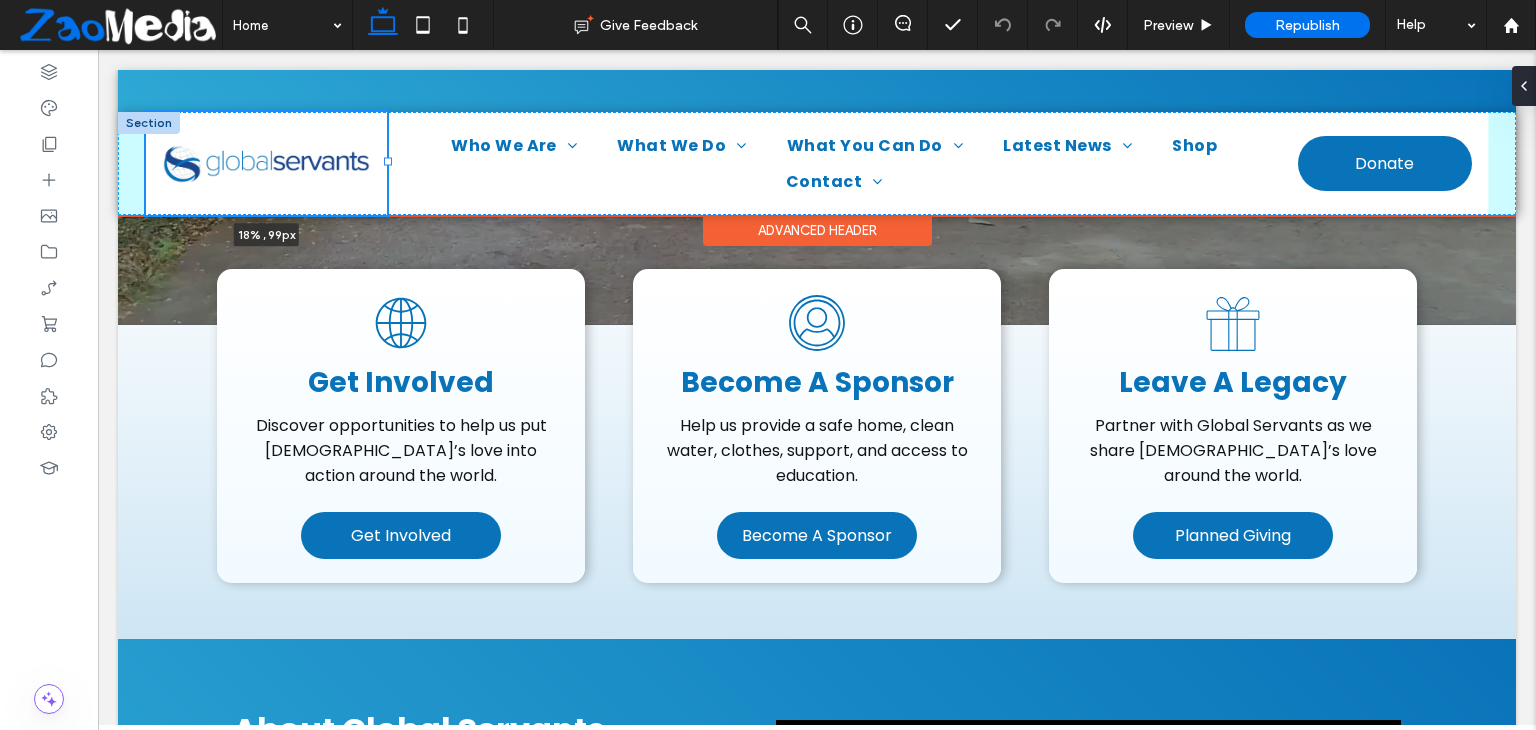 drag, startPoint x: 413, startPoint y: 163, endPoint x: 388, endPoint y: 162, distance: 25.019993 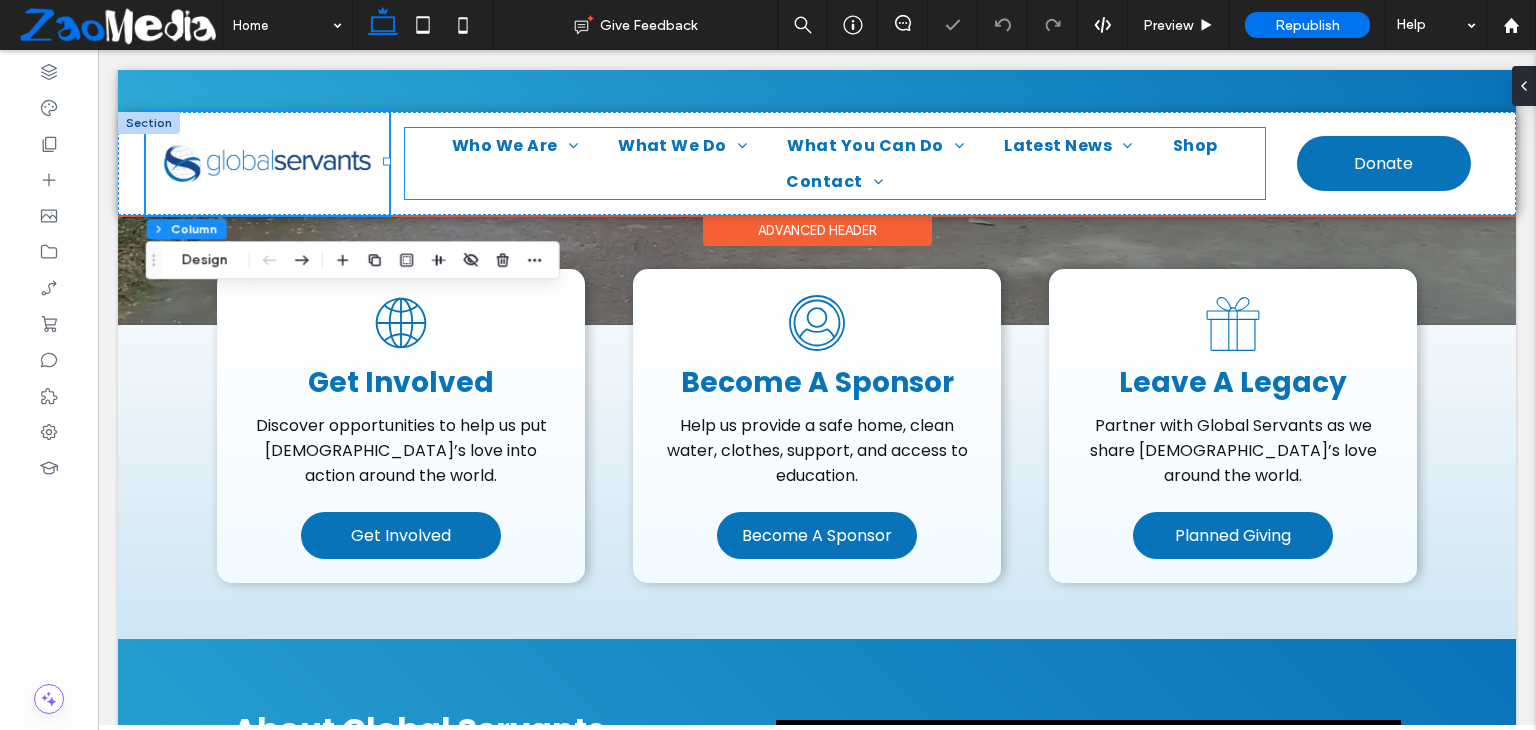 click on "Who We Are
Our History
U.S. Team
Thailand Team
West Africa Team
Our Founders
Financials
What We Do
House of Grace
Clean Water Initiative
Education Initiative
[DEMOGRAPHIC_DATA] Efforts
[GEOGRAPHIC_DATA]
What You Can Do
Support House of Grace
Become a Sponsor
Fund An Education Initiative
Join The Home Team
Become a Prayer Partner
Latest News
WeServe Magazine
Shop
Contact
FAQs" at bounding box center [835, 163] 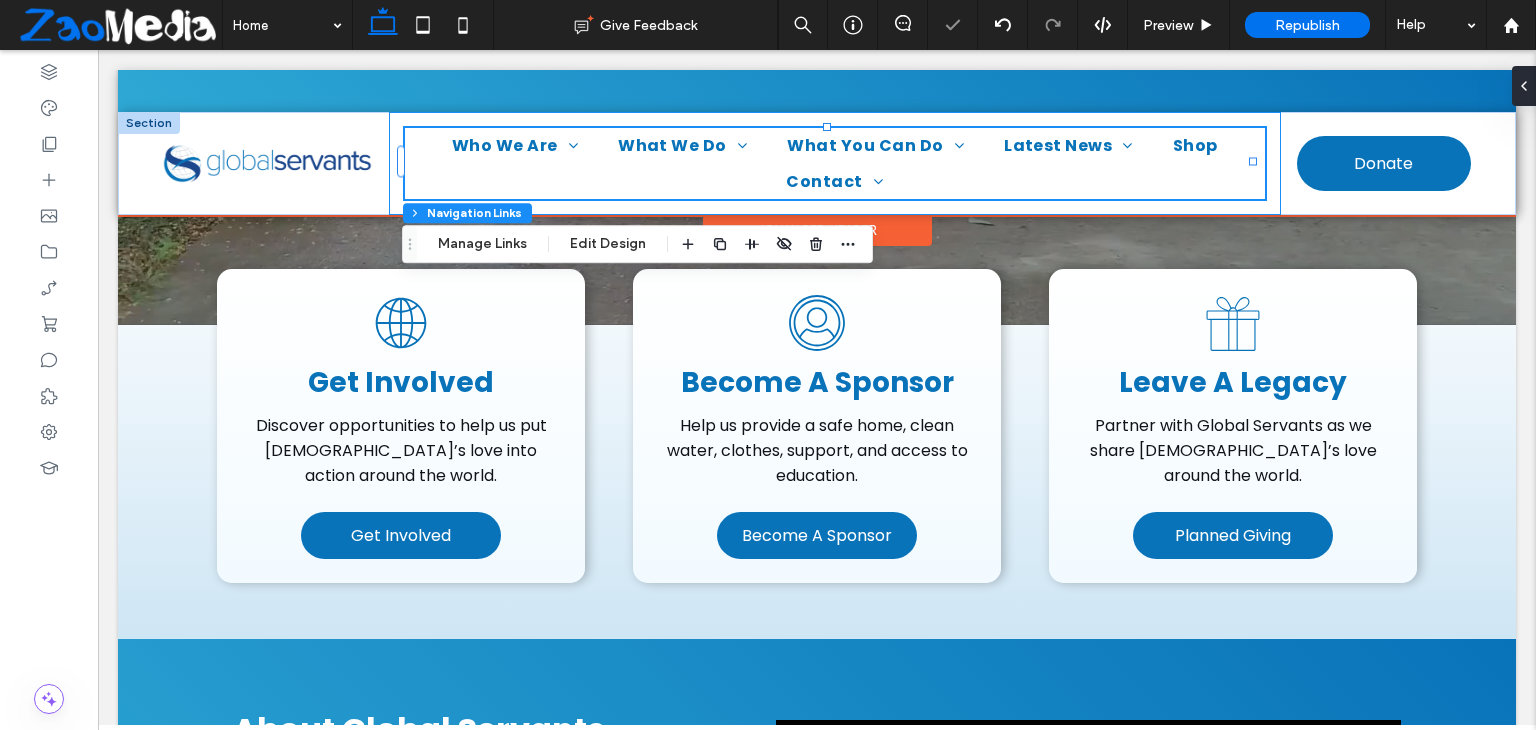 click on "Who We Are
Our History
U.S. Team
Thailand Team
West Africa Team
Our Founders
Financials
What We Do
House of Grace
Clean Water Initiative
Education Initiative
[DEMOGRAPHIC_DATA] Efforts
[GEOGRAPHIC_DATA]
What You Can Do
Support House of Grace
Become a Sponsor
Fund An Education Initiative
Join The Home Team
Become a Prayer Partner
Latest News
WeServe Magazine
Shop
Contact
FAQs" at bounding box center [835, 163] 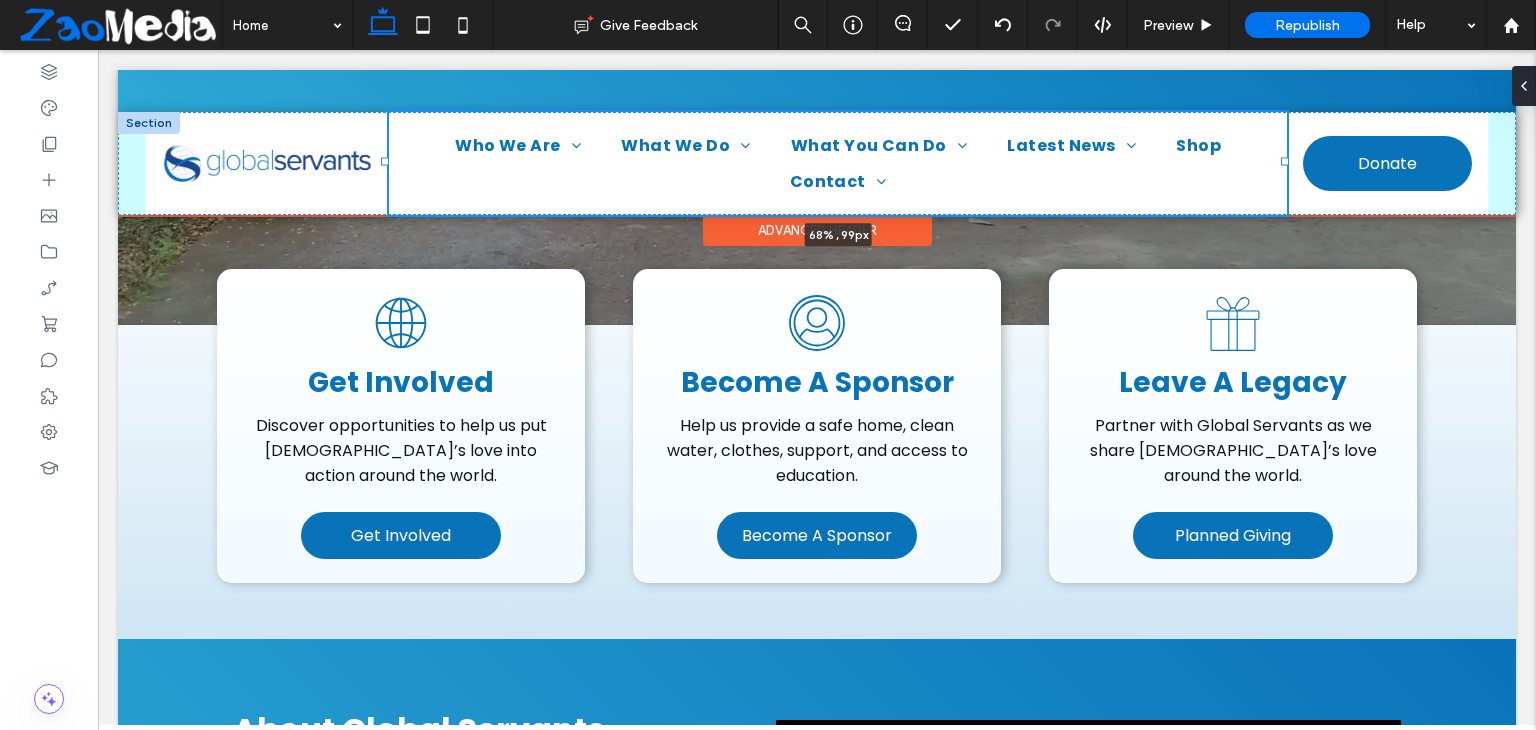 drag, startPoint x: 1270, startPoint y: 160, endPoint x: 1286, endPoint y: 161, distance: 16.03122 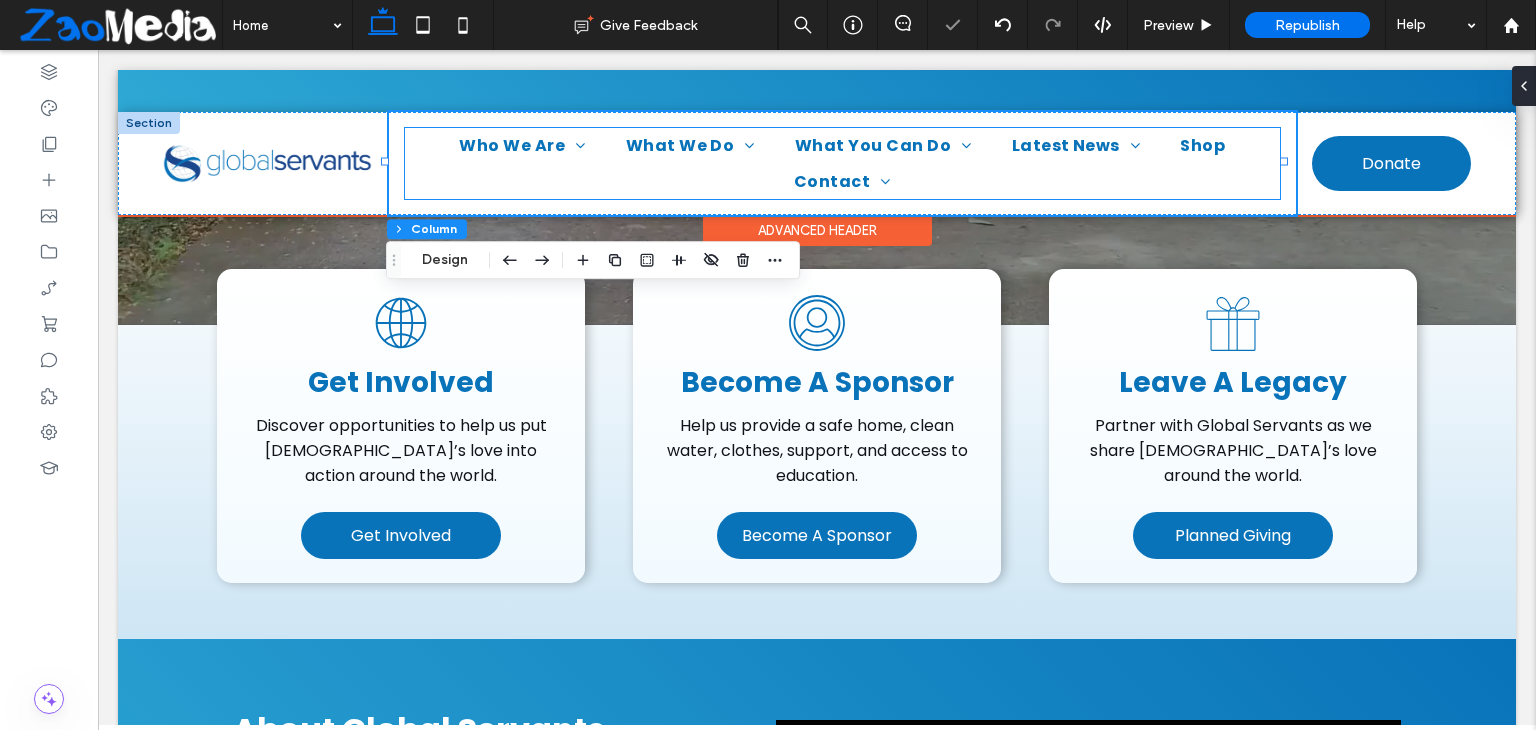click on "Who We Are
Our History
U.S. Team
Thailand Team
West Africa Team
Our Founders
Financials
What We Do
House of Grace
Clean Water Initiative
Education Initiative
[DEMOGRAPHIC_DATA] Efforts
[GEOGRAPHIC_DATA]
What You Can Do
Support House of Grace
Become a Sponsor
Fund An Education Initiative
Join The Home Team
Become a Prayer Partner
Latest News
WeServe Magazine
Shop
Contact
FAQs" at bounding box center (842, 163) 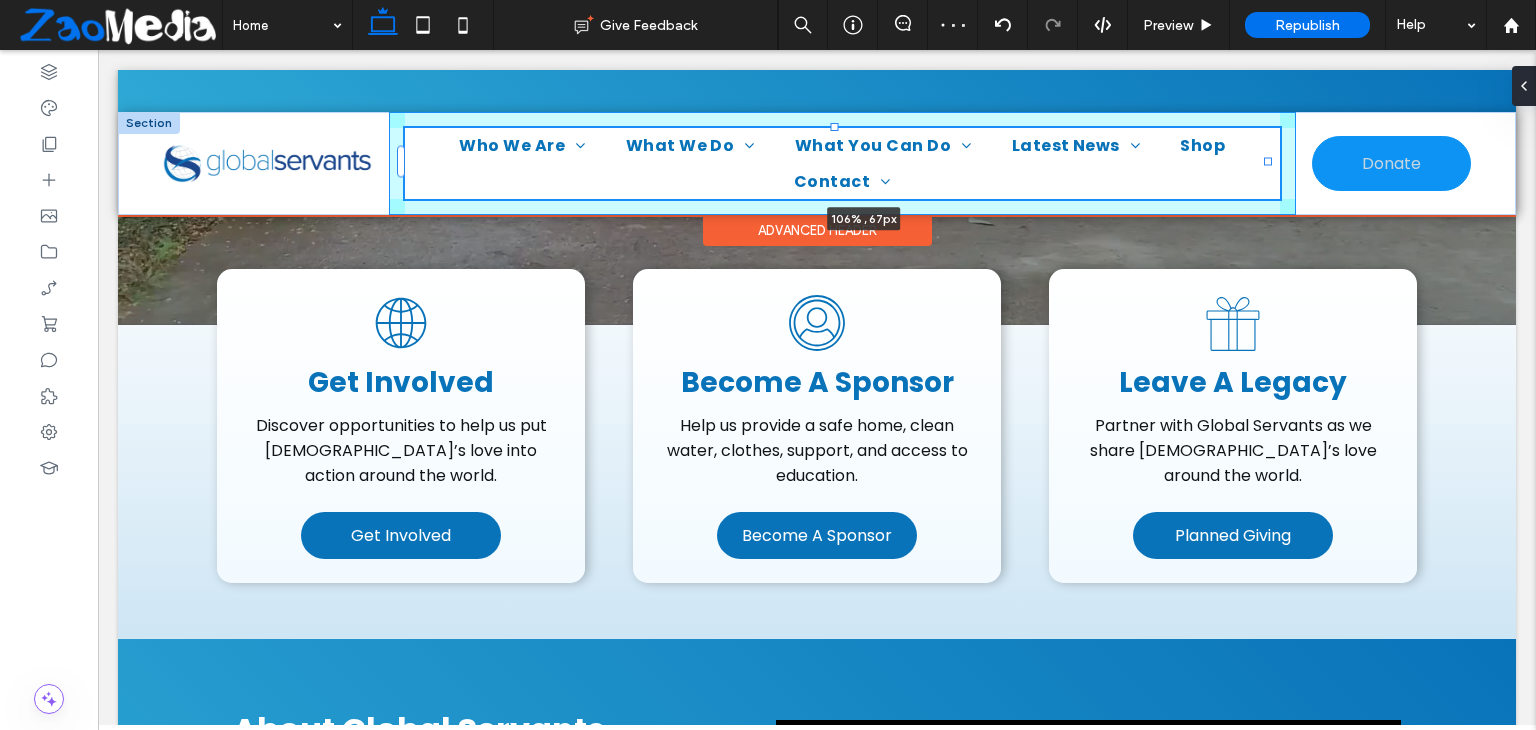 drag, startPoint x: 1268, startPoint y: 165, endPoint x: 1318, endPoint y: 179, distance: 51.92302 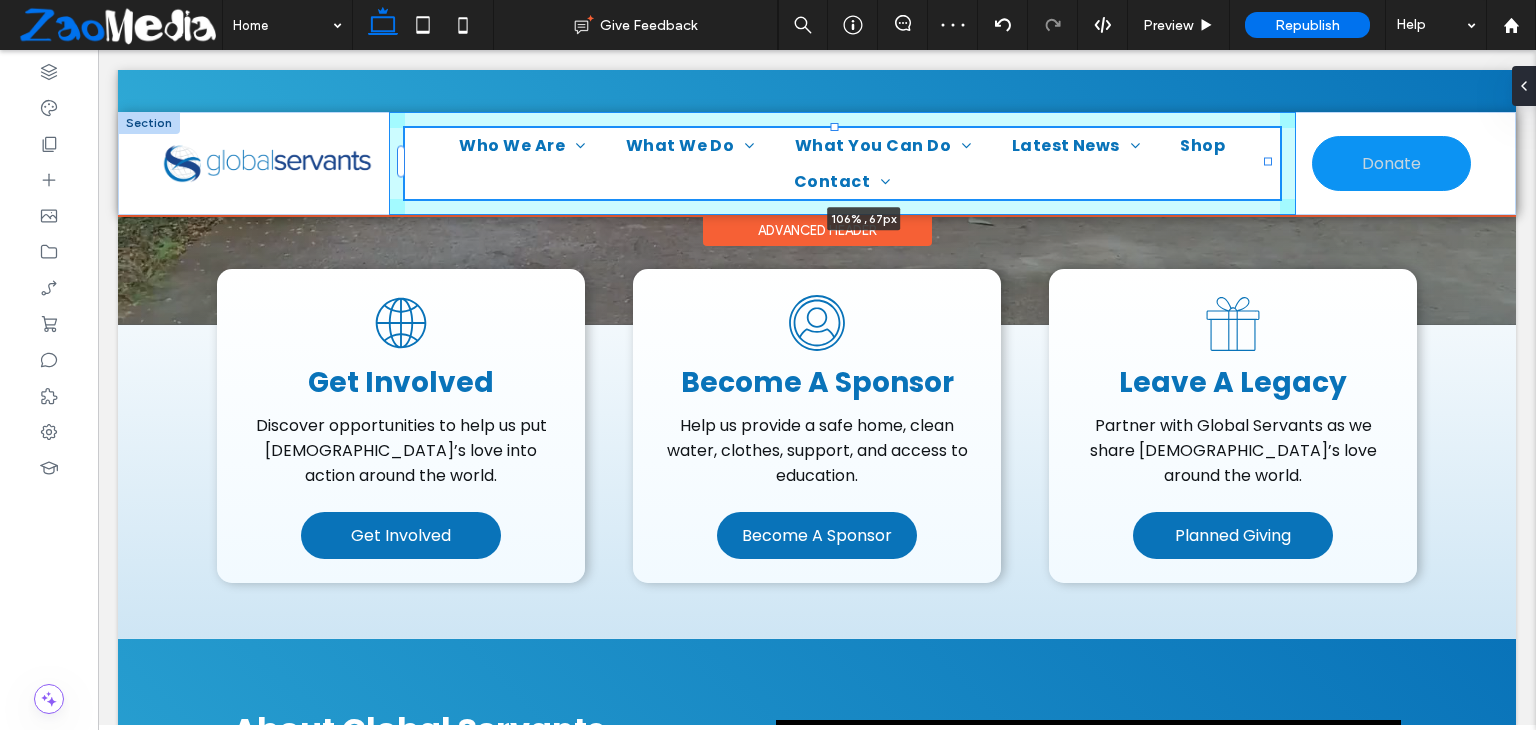 click on "Who We Are
Our History
U.S. Team
Thailand Team
West Africa Team
Our Founders
Financials
What We Do
House of Grace
Clean Water Initiative
Education Initiative
[DEMOGRAPHIC_DATA] Efforts
[GEOGRAPHIC_DATA]
What You Can Do
Support House of Grace
Become a Sponsor
Fund An Education Initiative
Join The Home Team
Become a Prayer Partner
Latest News
WeServe Magazine
Shop
Contact
FAQs
106% , 67px
Donate" at bounding box center [817, 163] 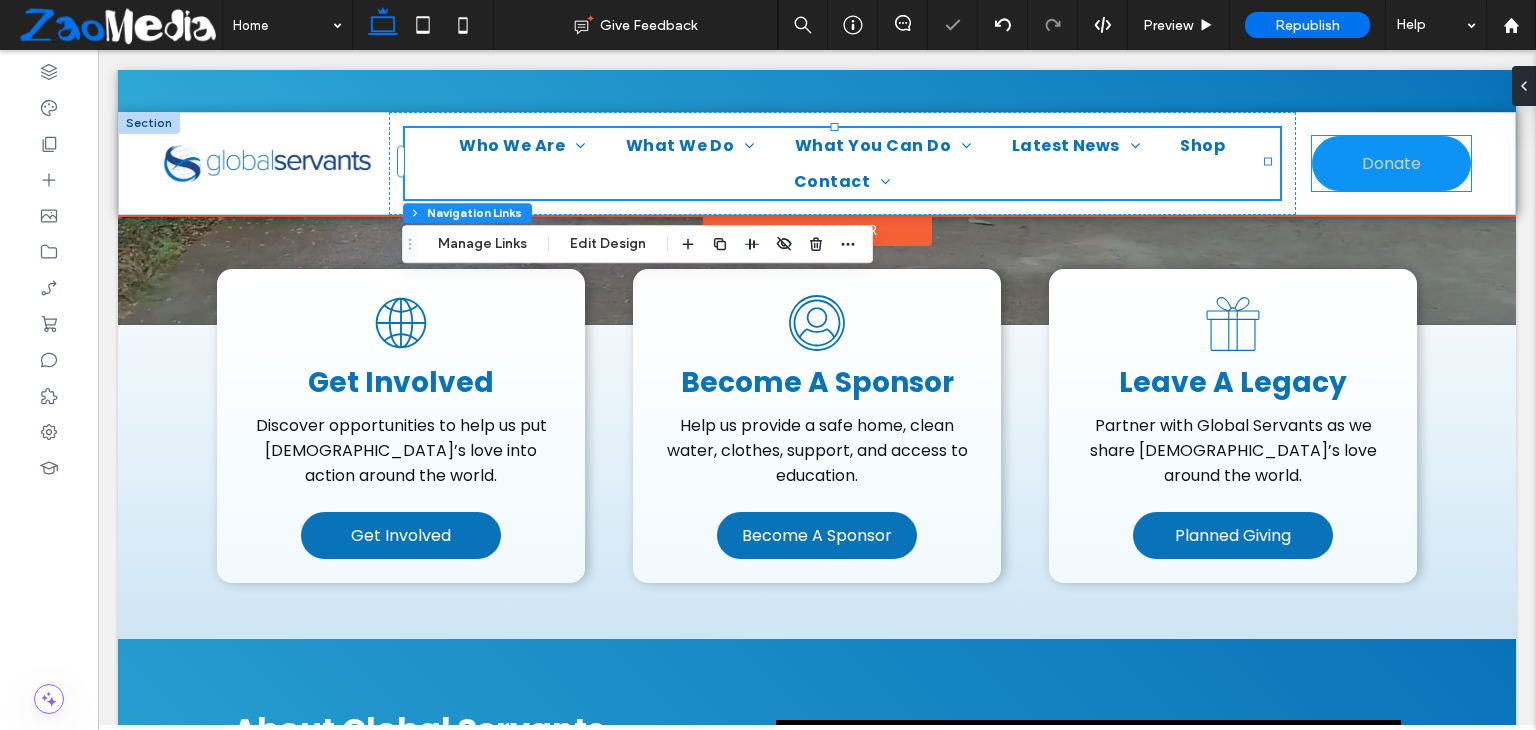 click on "Donate" at bounding box center [1391, 163] 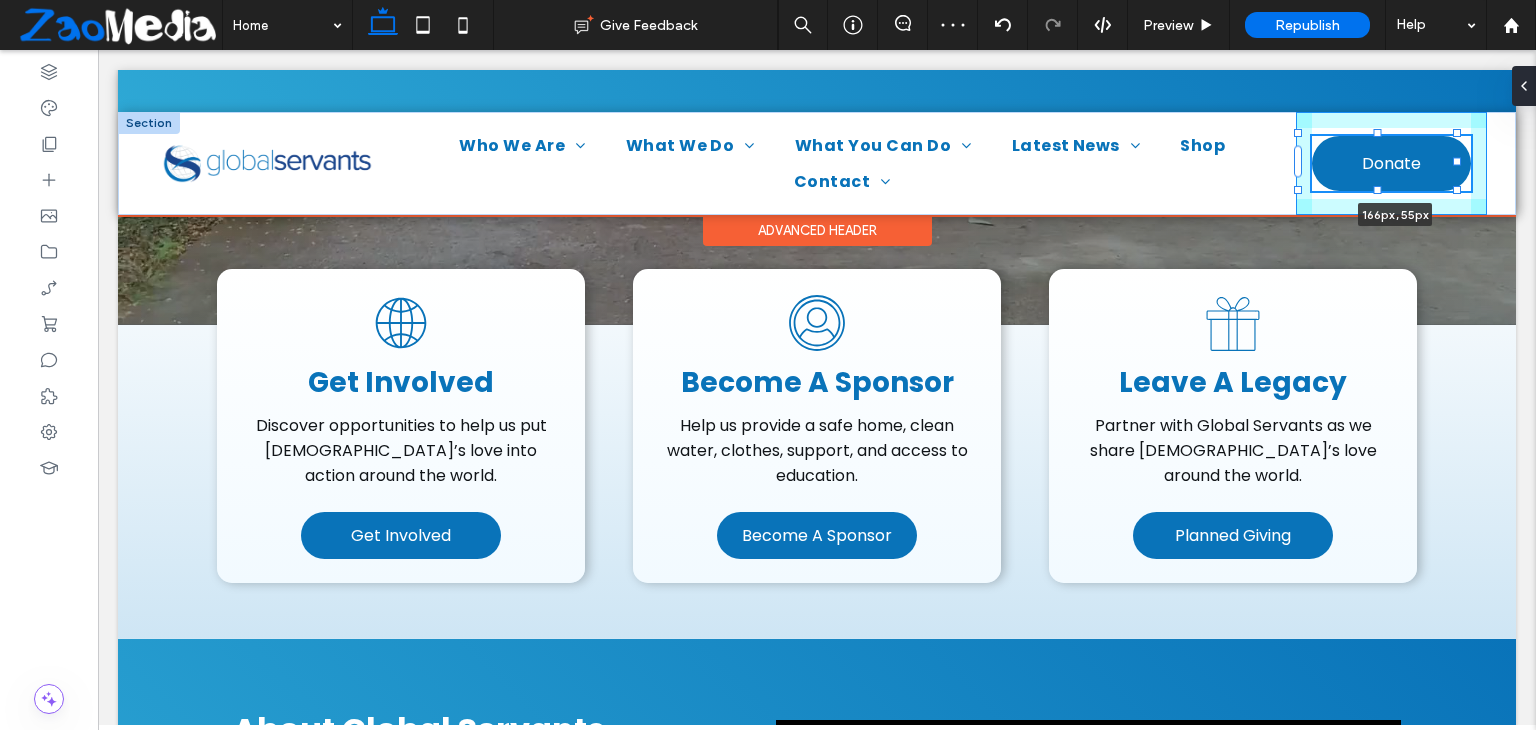 drag, startPoint x: 1457, startPoint y: 162, endPoint x: 1472, endPoint y: 169, distance: 16.552946 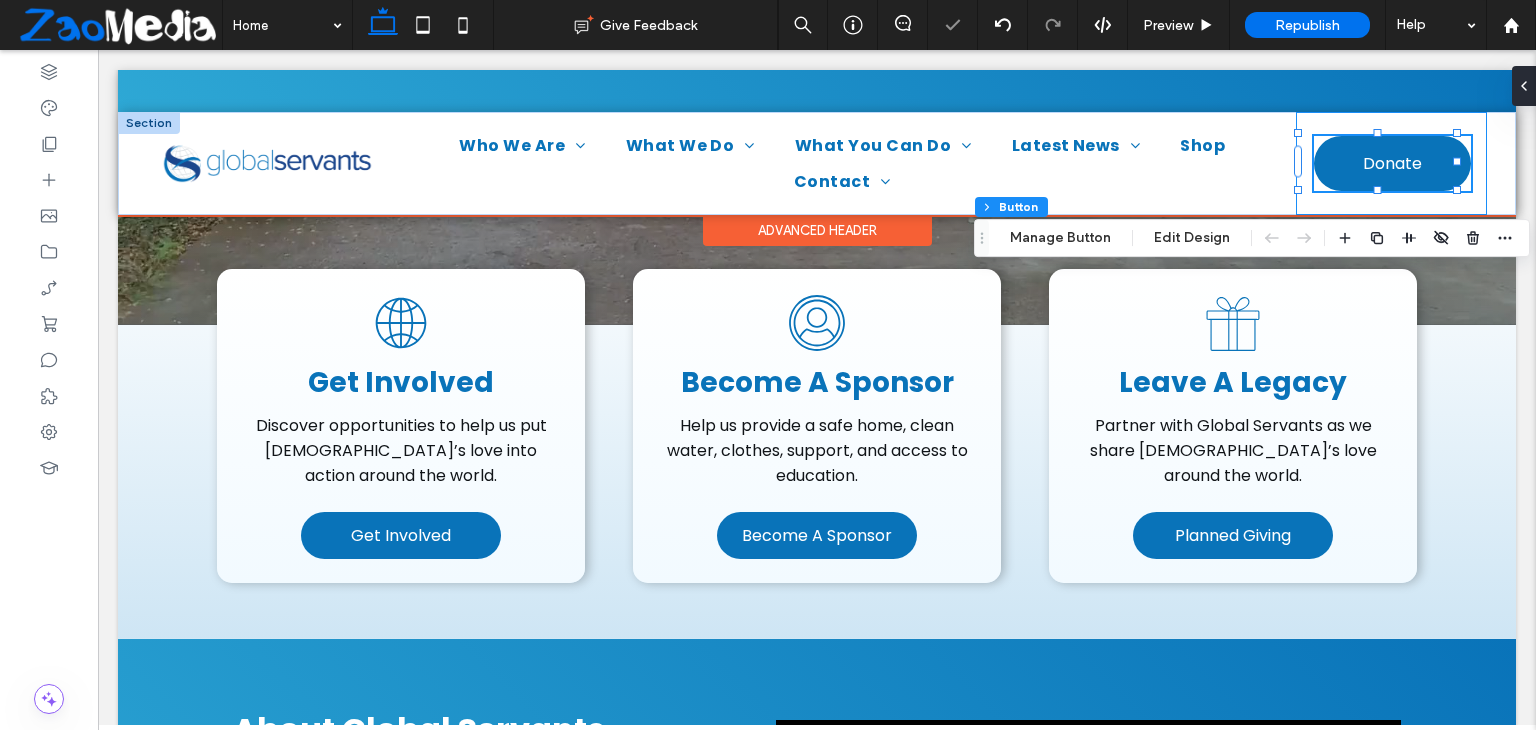 click on "Donate
168px , 55px" at bounding box center [1391, 163] 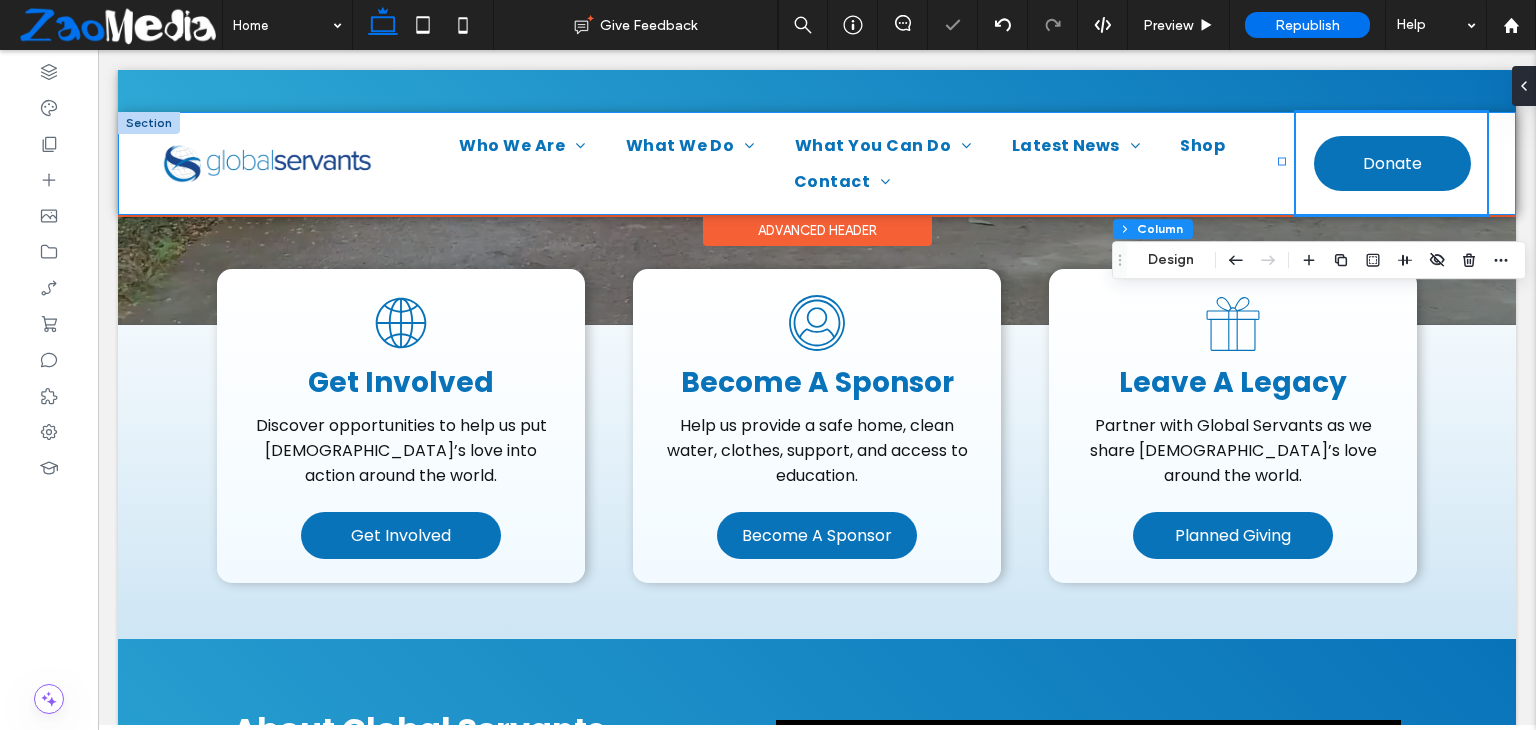 click on "Who We Are
Our History
U.S. Team
Thailand Team
West Africa Team
Our Founders
Financials
What We Do
House of Grace
Clean Water Initiative
Education Initiative
[DEMOGRAPHIC_DATA] Efforts
[GEOGRAPHIC_DATA]
What You Can Do
Support House of Grace
Become a Sponsor
Fund An Education Initiative
Join The Home Team
Become a Prayer Partner
Latest News
WeServe Magazine
Shop
Contact
FAQs
Donate" at bounding box center (817, 163) 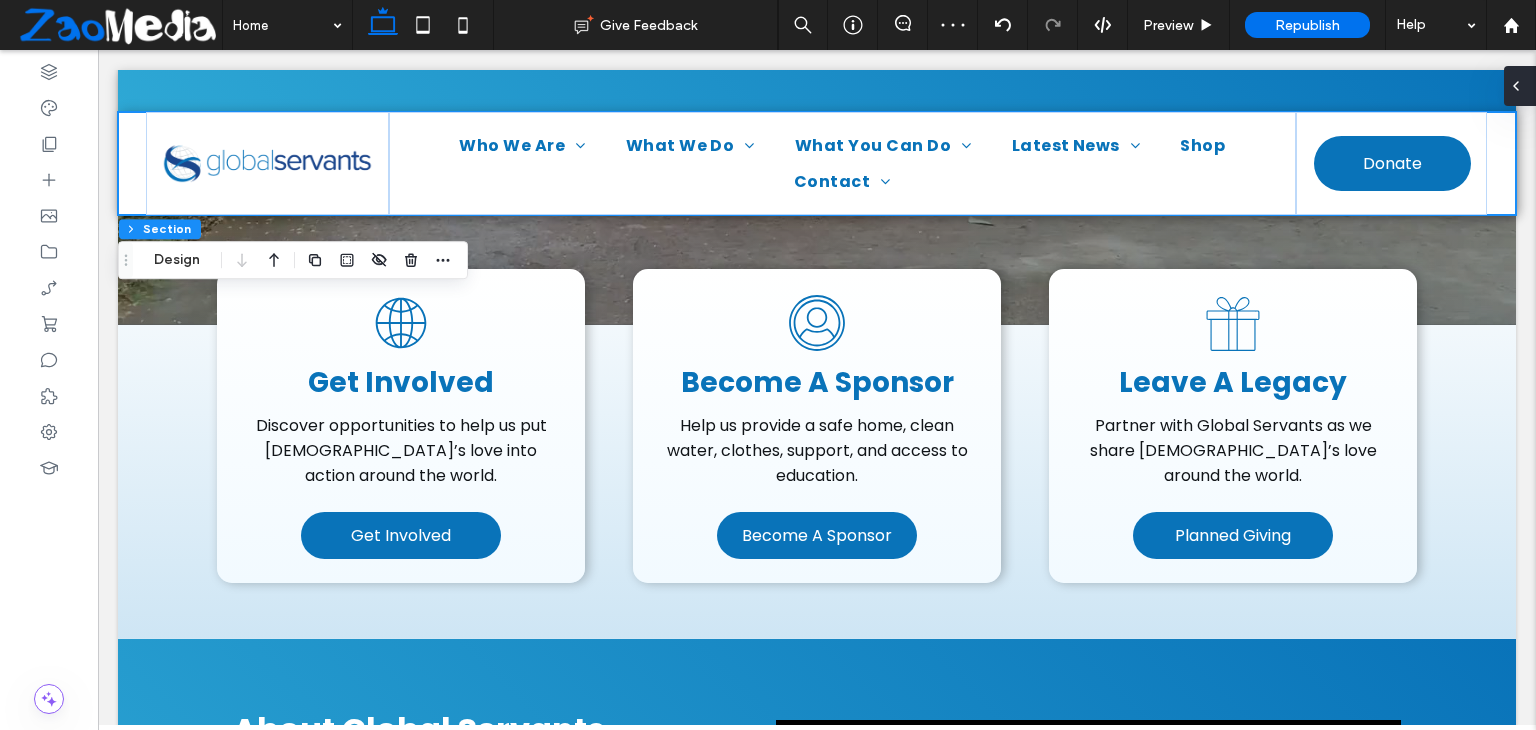 click 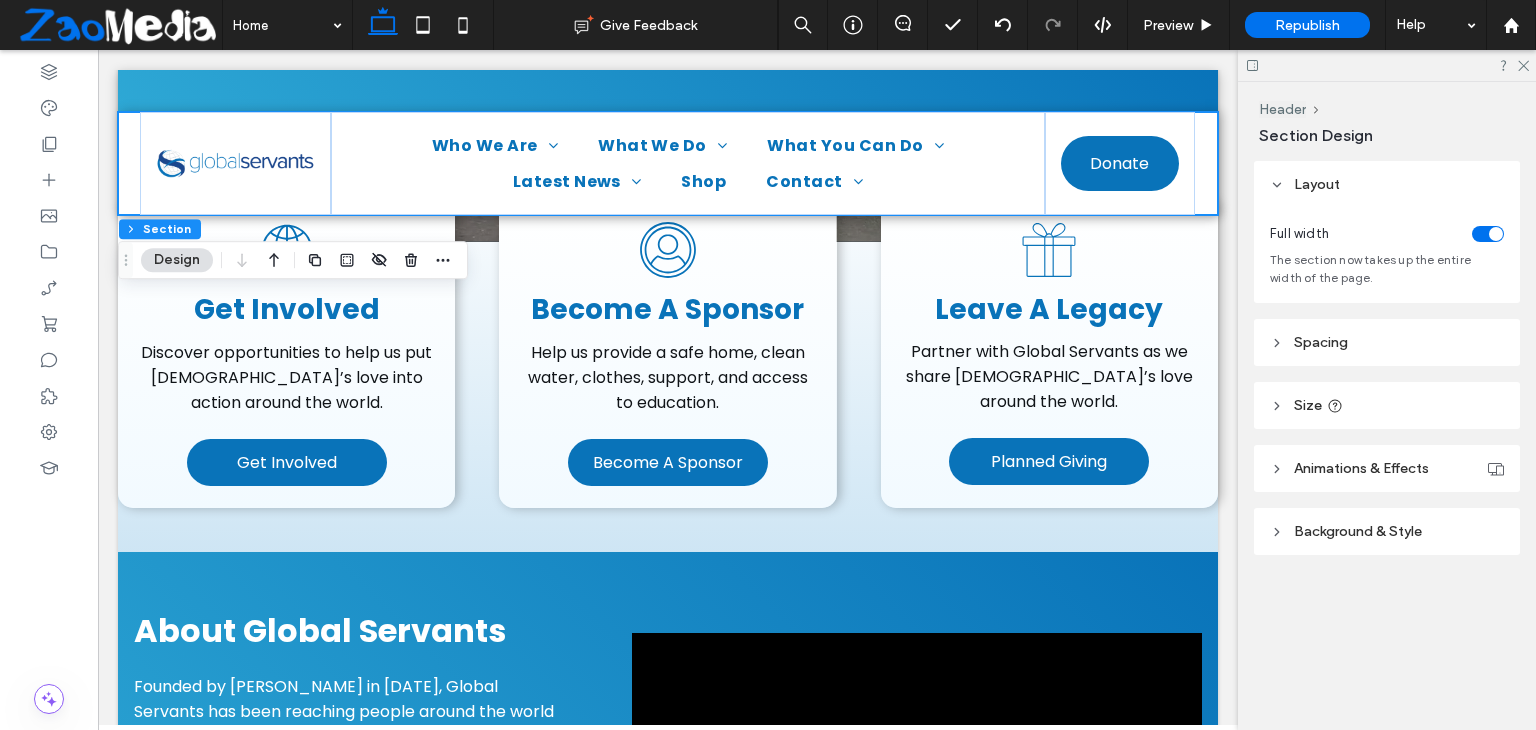 click on "Spacing" at bounding box center [1321, 342] 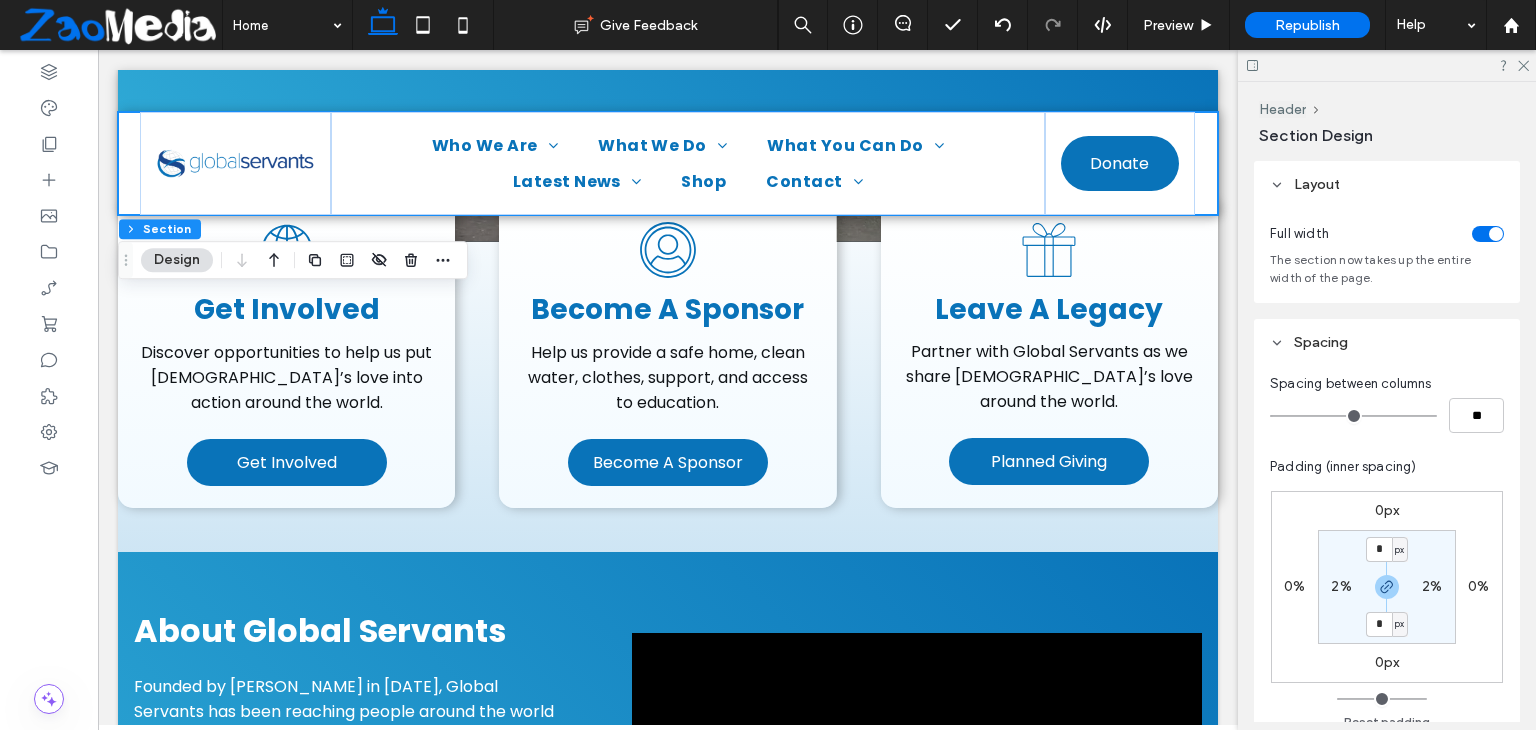 click on "2%" at bounding box center (1432, 586) 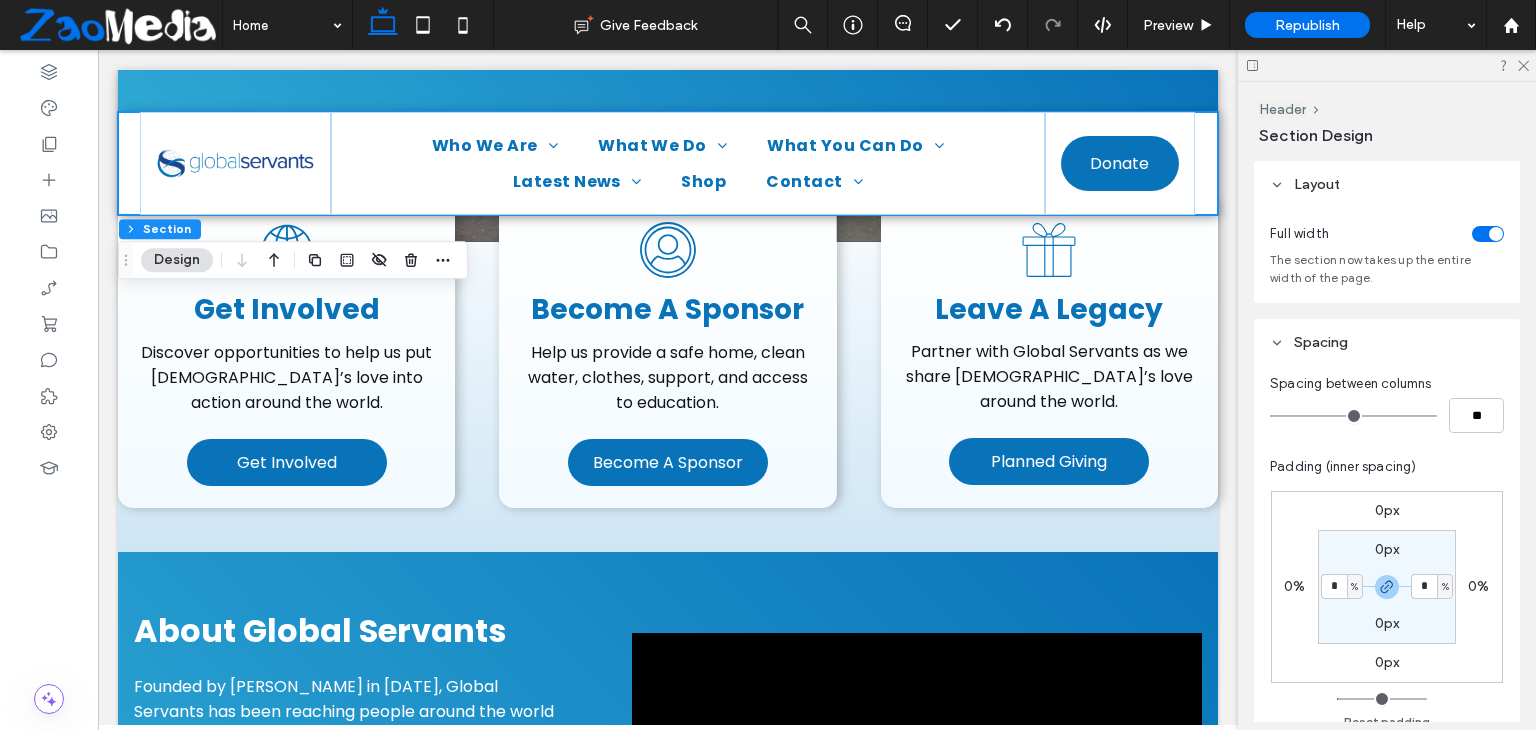 type on "*" 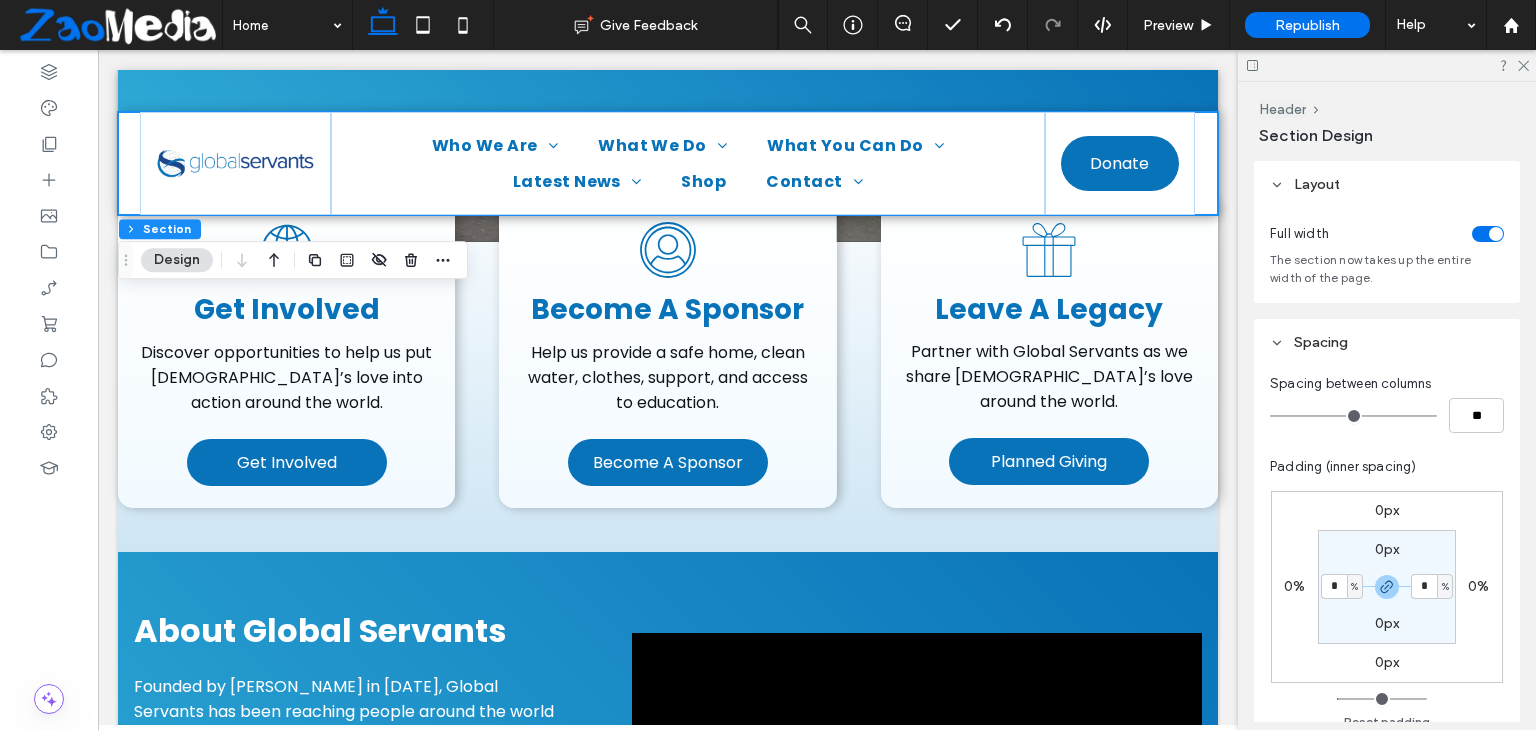 type on "*" 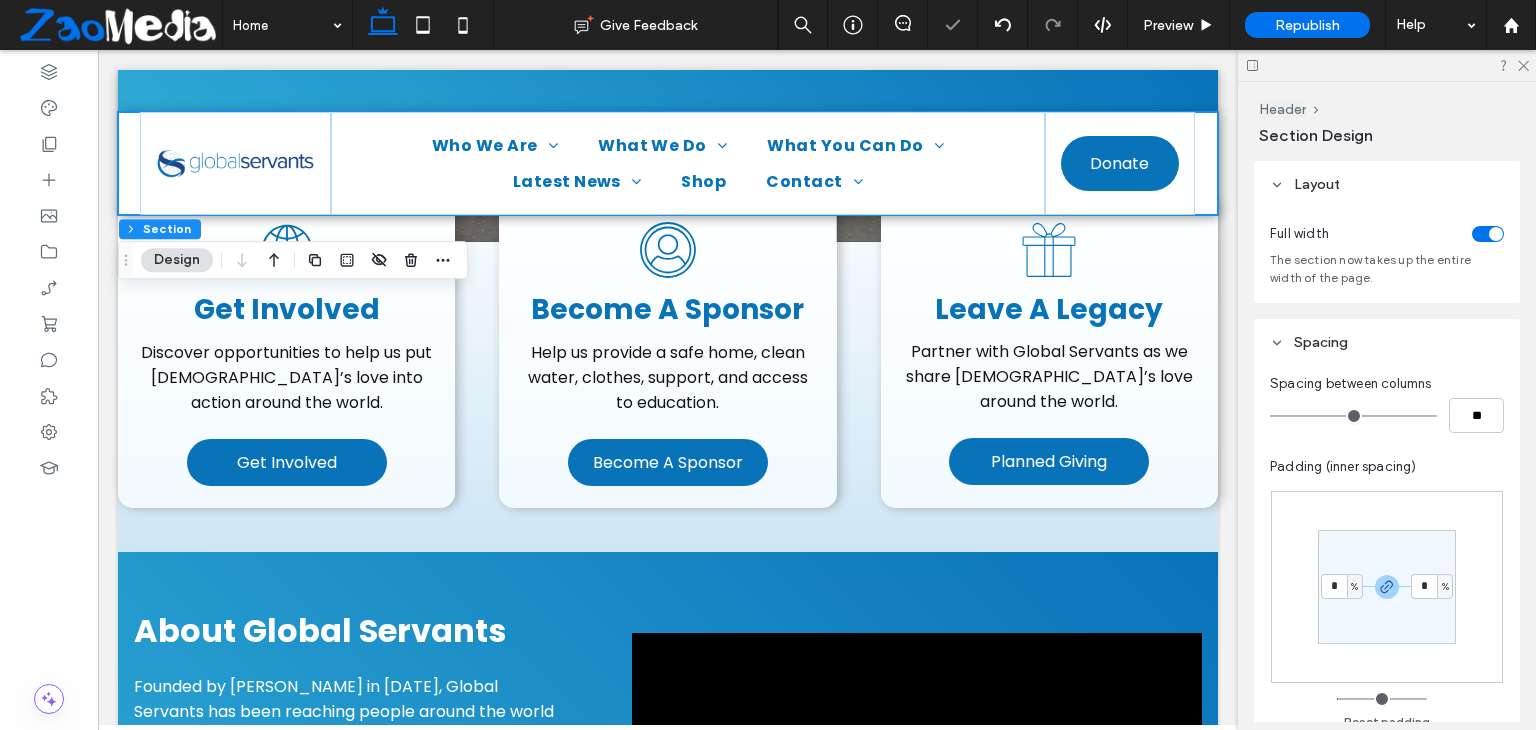 click on "* % * %" at bounding box center (1387, 587) 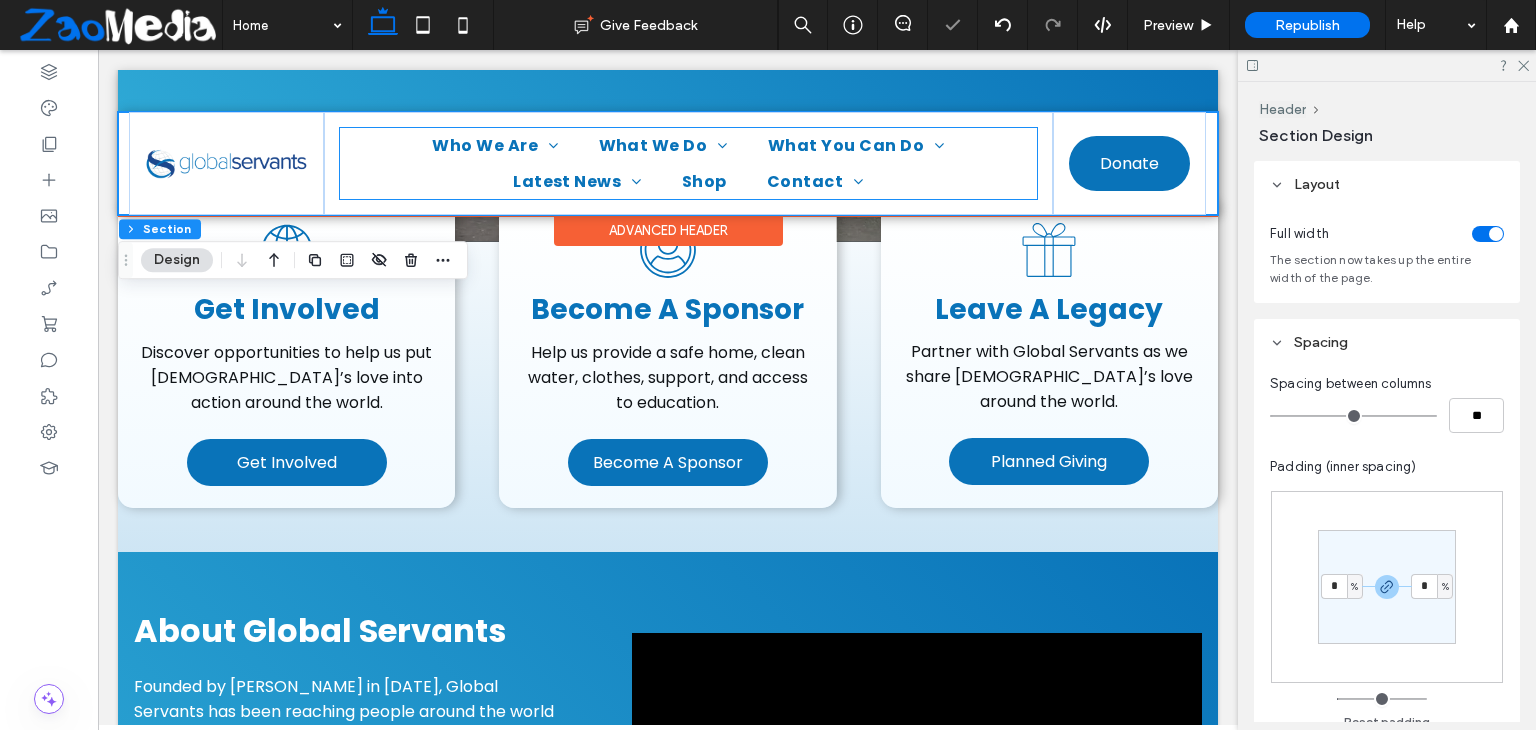 click on "Who We Are
Our History
U.S. Team
Thailand Team
West Africa Team
Our Founders
Financials
What We Do
House of Grace
Clean Water Initiative
Education Initiative
[DEMOGRAPHIC_DATA] Efforts
[GEOGRAPHIC_DATA]
What You Can Do
Support House of Grace
Become a Sponsor
Fund An Education Initiative
Join The Home Team
Become a Prayer Partner
Latest News
WeServe Magazine
Shop
Contact
FAQs" at bounding box center [688, 163] 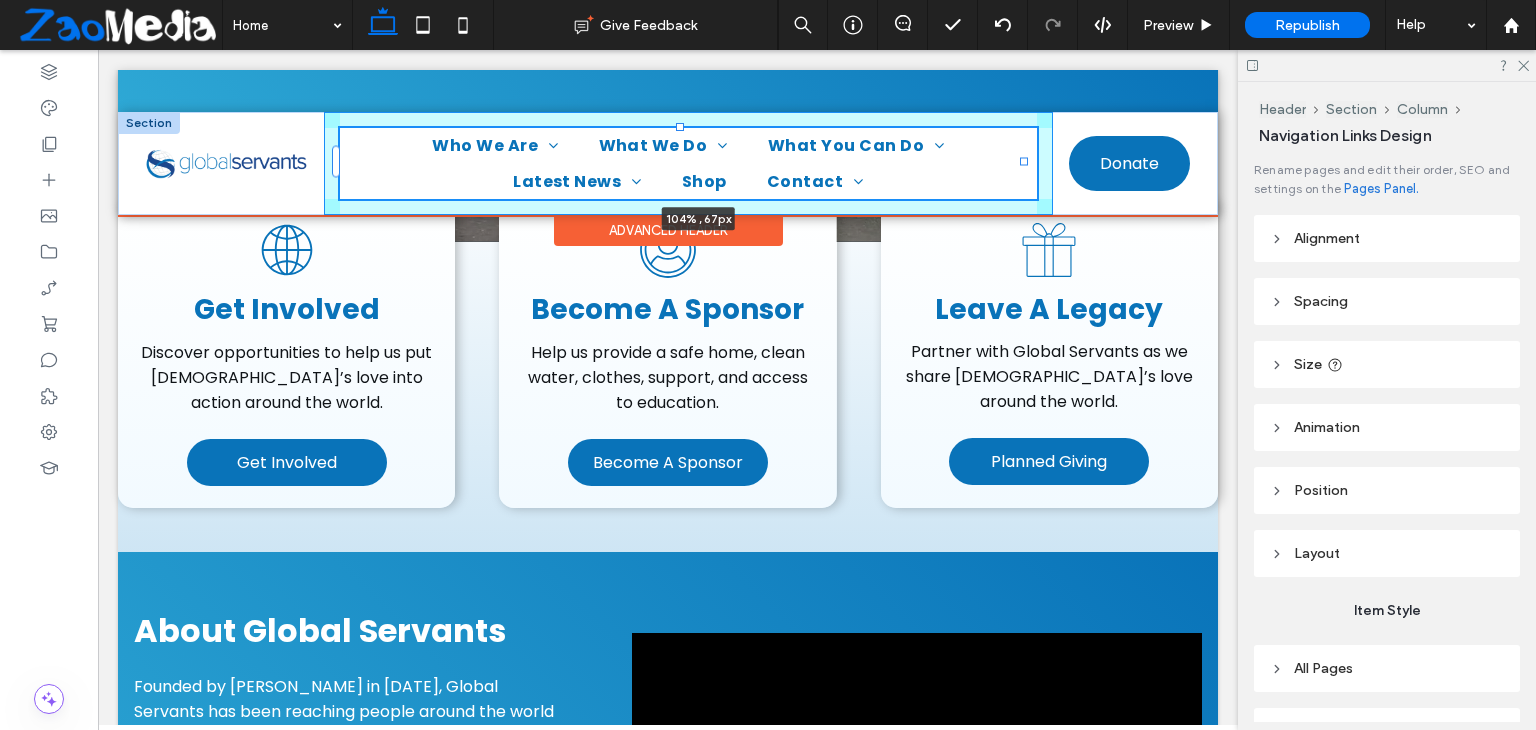 drag, startPoint x: 1026, startPoint y: 162, endPoint x: 1041, endPoint y: 162, distance: 15 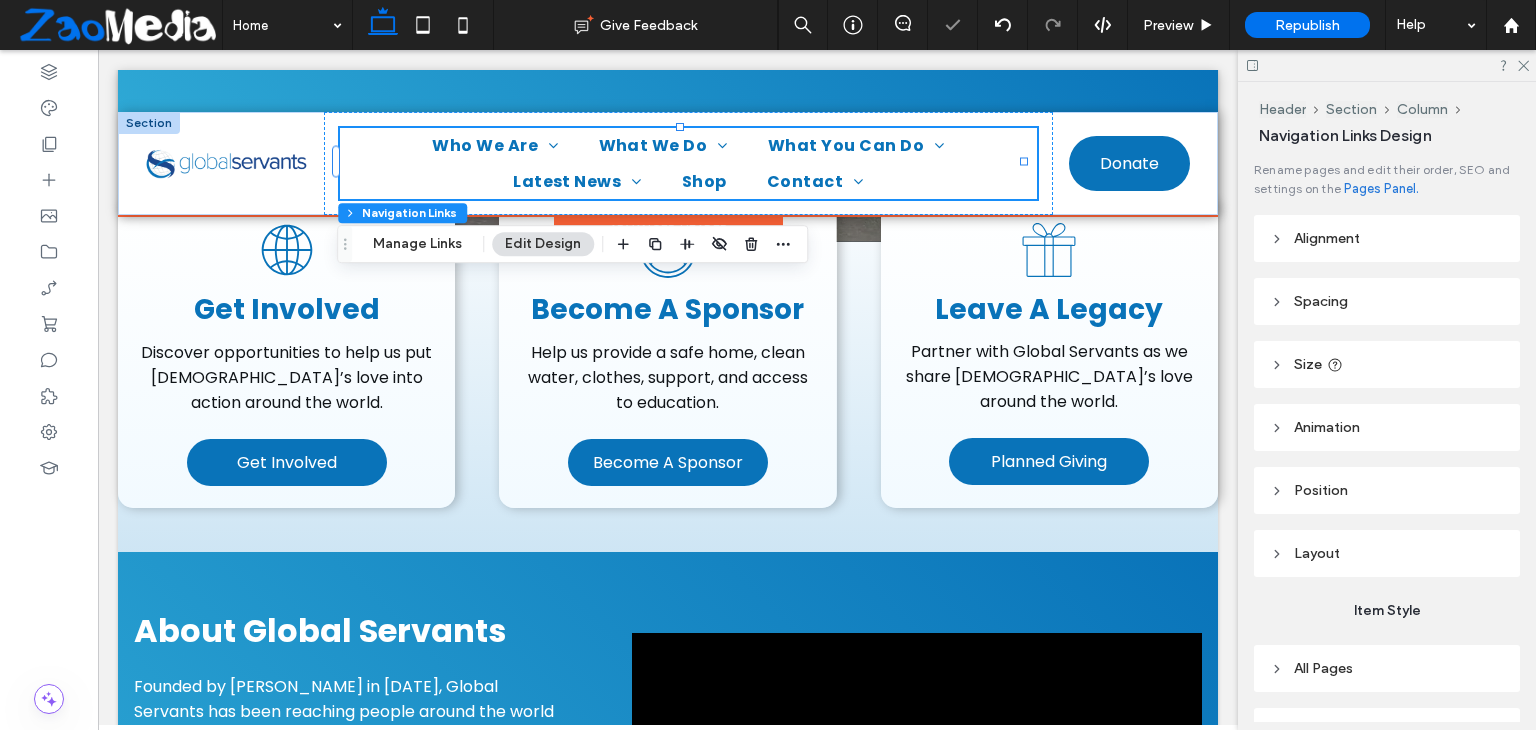 click on "Who We Are
Our History
U.S. Team
Thailand Team
West Africa Team
Our Founders
Financials
What We Do
House of Grace
Clean Water Initiative
Education Initiative
[DEMOGRAPHIC_DATA] Efforts
[GEOGRAPHIC_DATA]
What You Can Do
Support House of Grace
Become a Sponsor
Fund An Education Initiative
Join The Home Team
Become a Prayer Partner
Latest News
WeServe Magazine
Shop
Contact
FAQs" at bounding box center (688, 163) 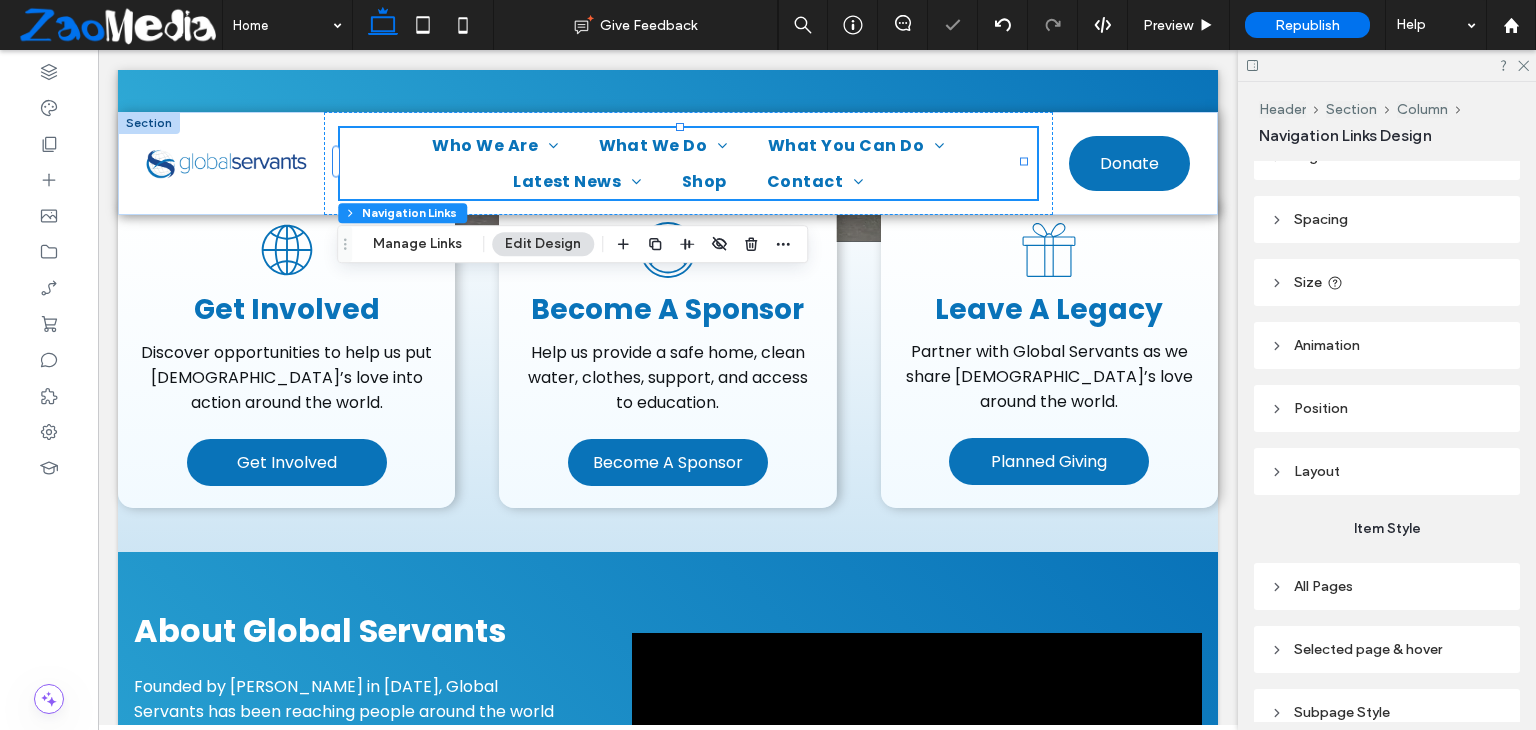 scroll, scrollTop: 175, scrollLeft: 0, axis: vertical 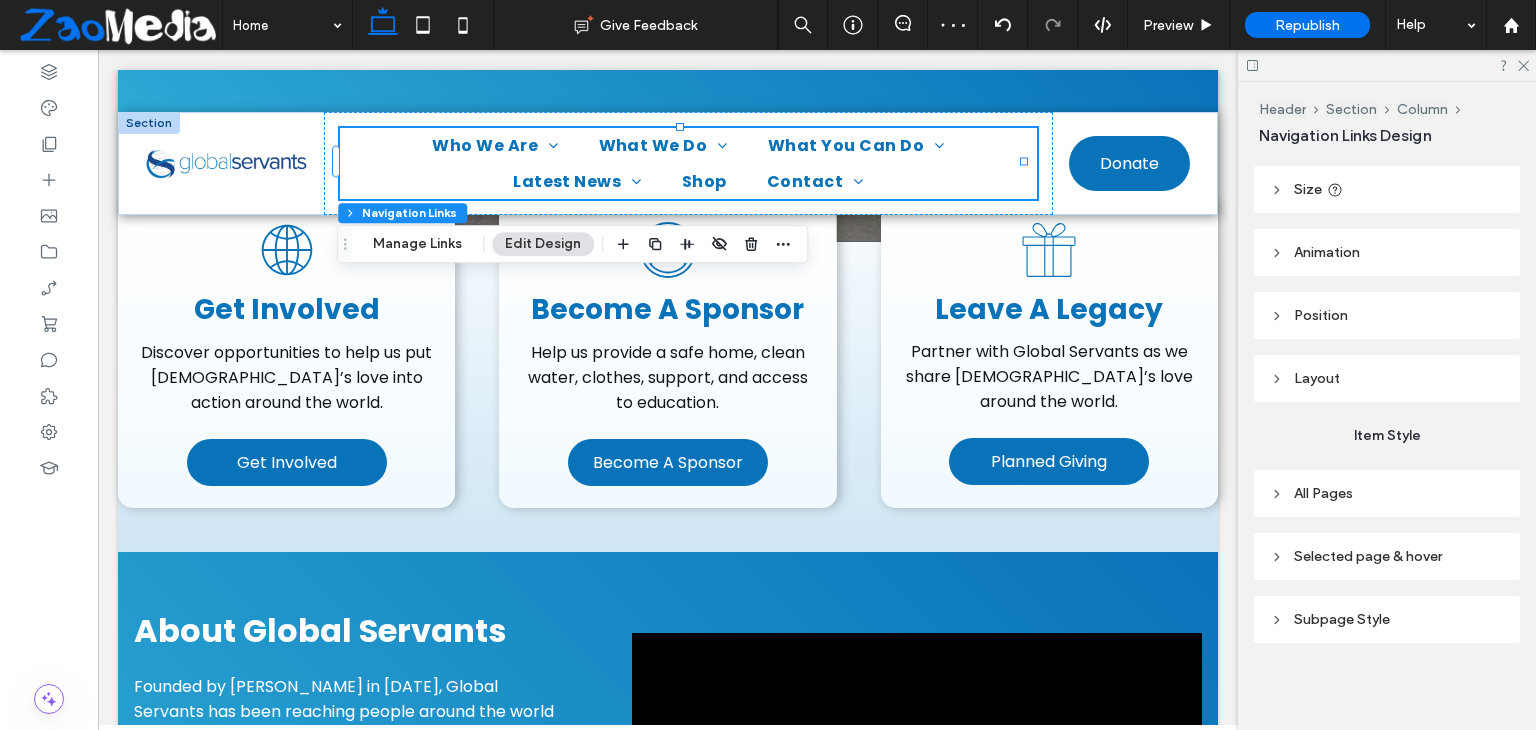 click on "All Pages" at bounding box center (1387, 493) 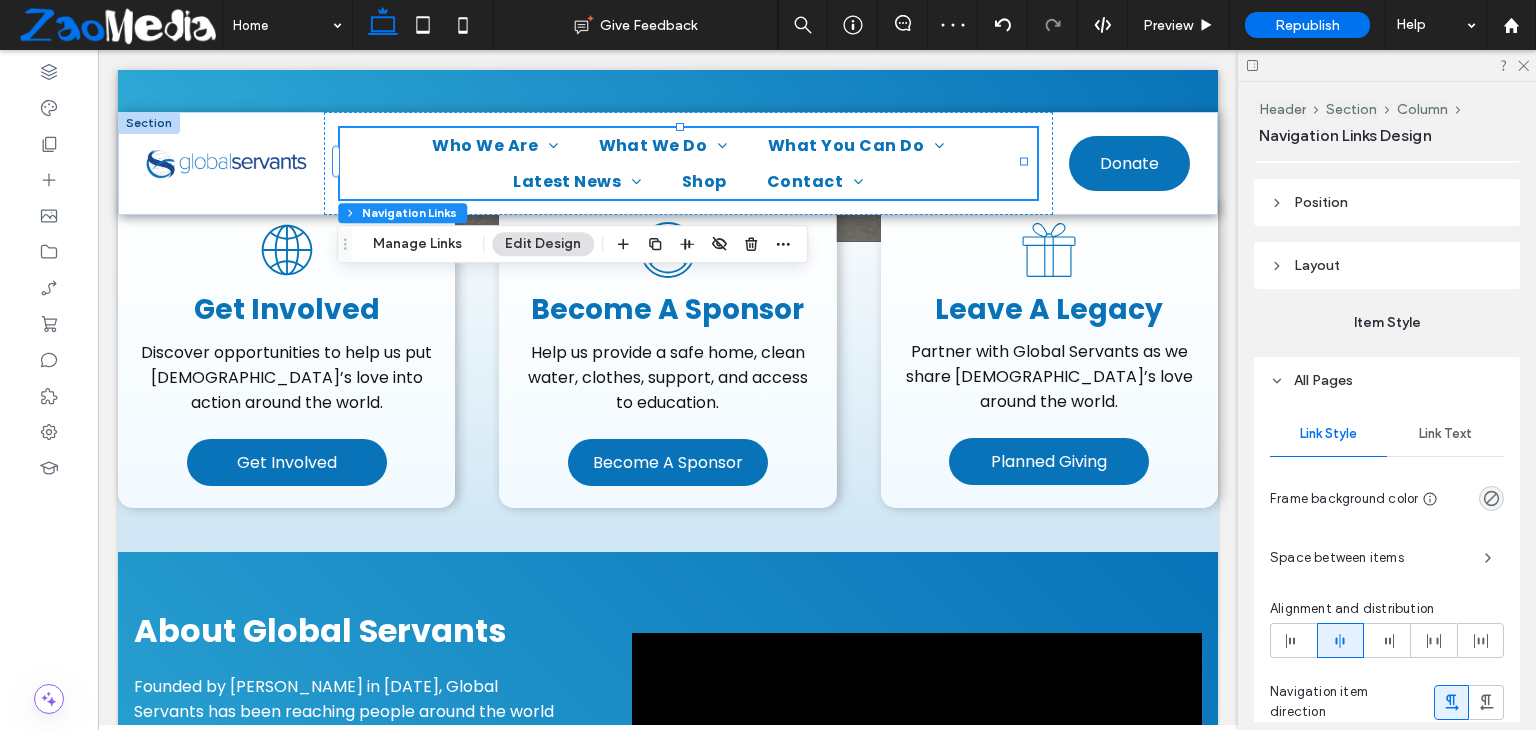 scroll, scrollTop: 375, scrollLeft: 0, axis: vertical 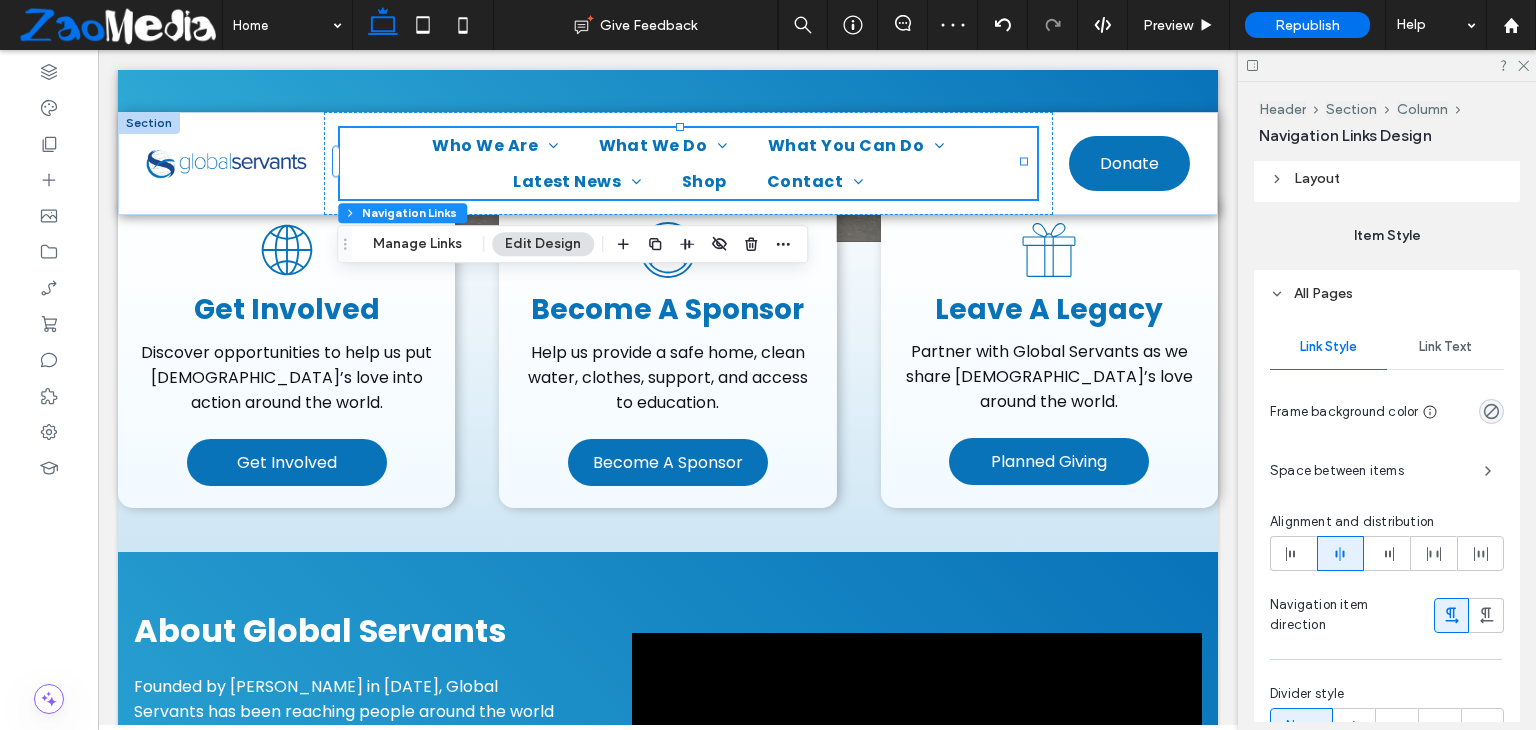 click on "Link Text" at bounding box center (1445, 347) 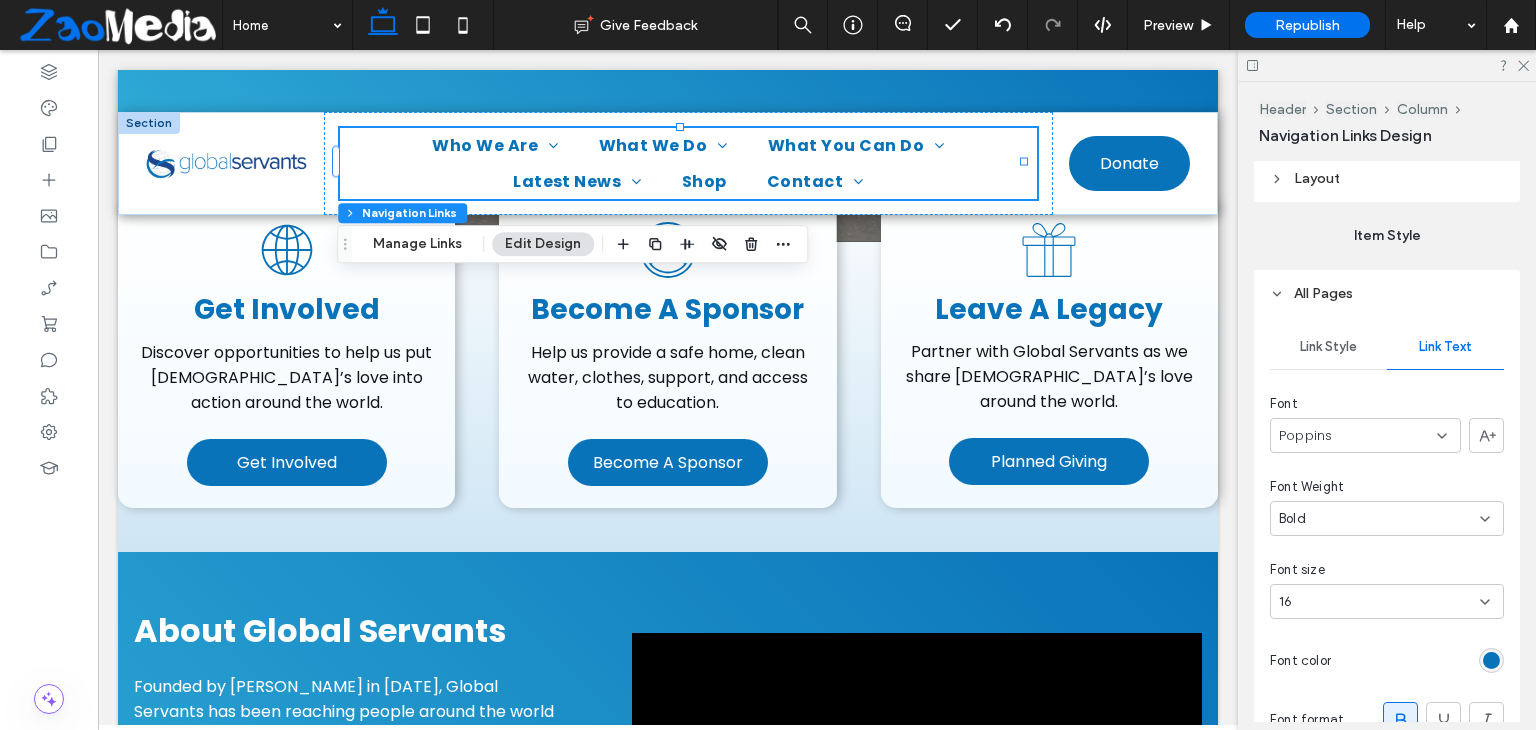 scroll, scrollTop: 670, scrollLeft: 0, axis: vertical 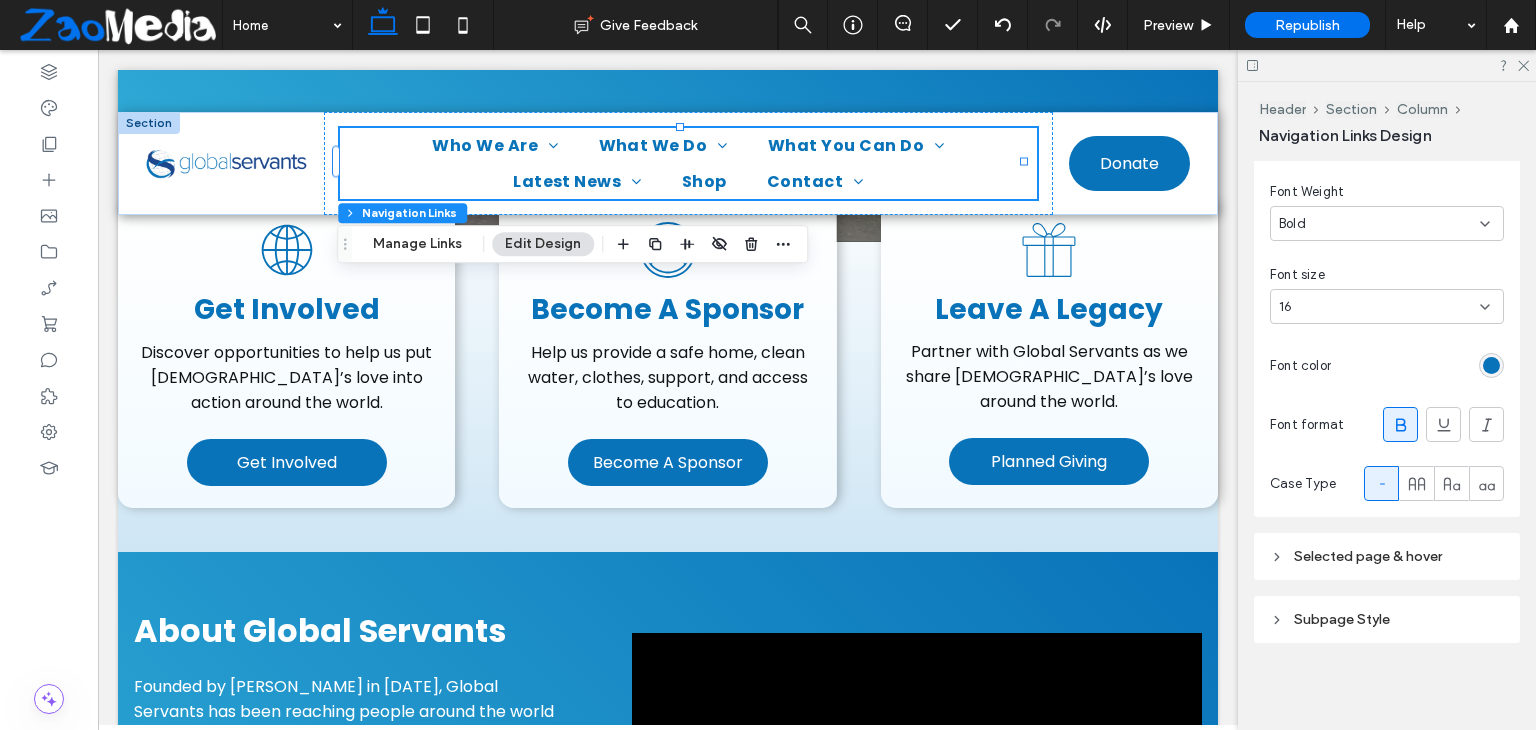 click on "16" at bounding box center [1387, 306] 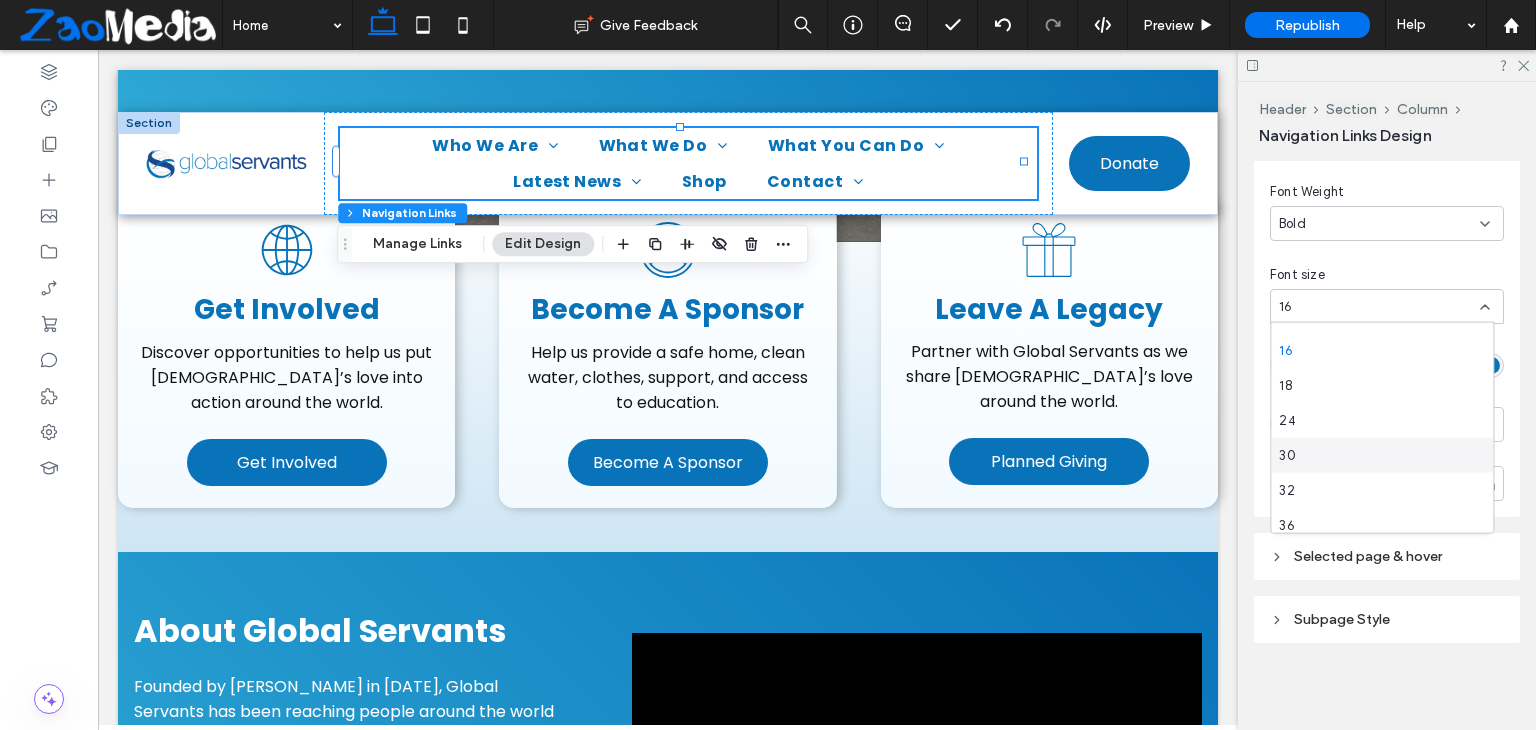 scroll, scrollTop: 100, scrollLeft: 0, axis: vertical 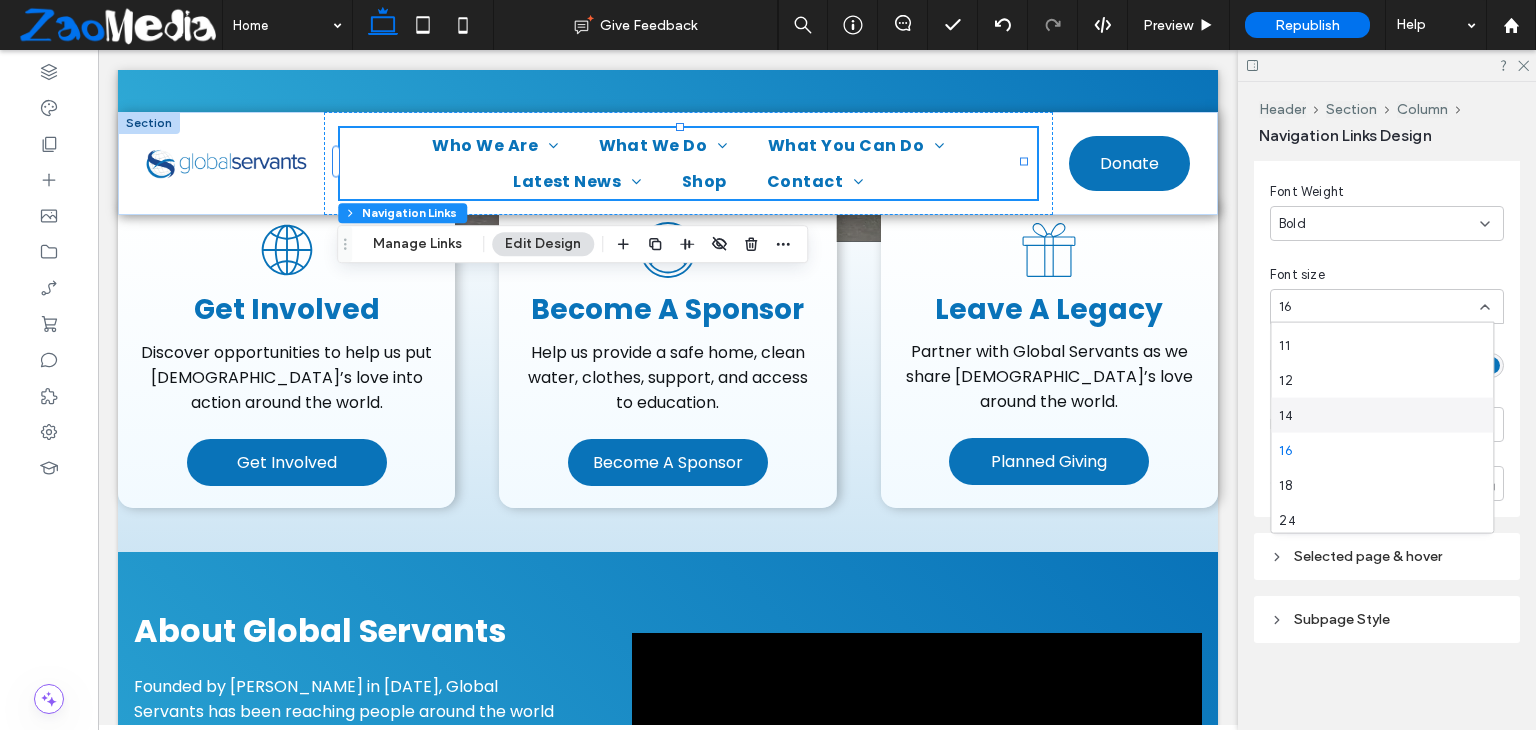 click on "14" at bounding box center (1382, 415) 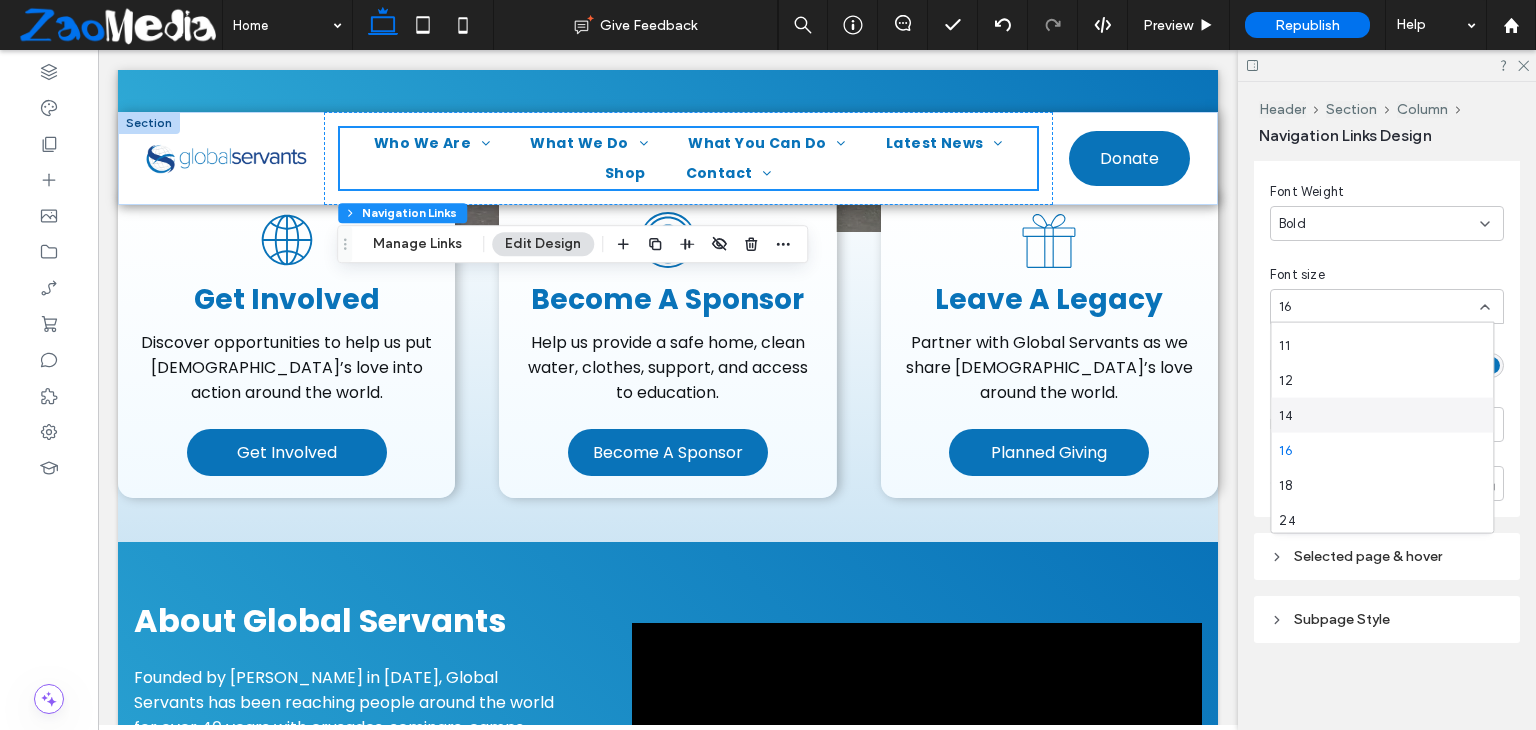 scroll, scrollTop: 392, scrollLeft: 0, axis: vertical 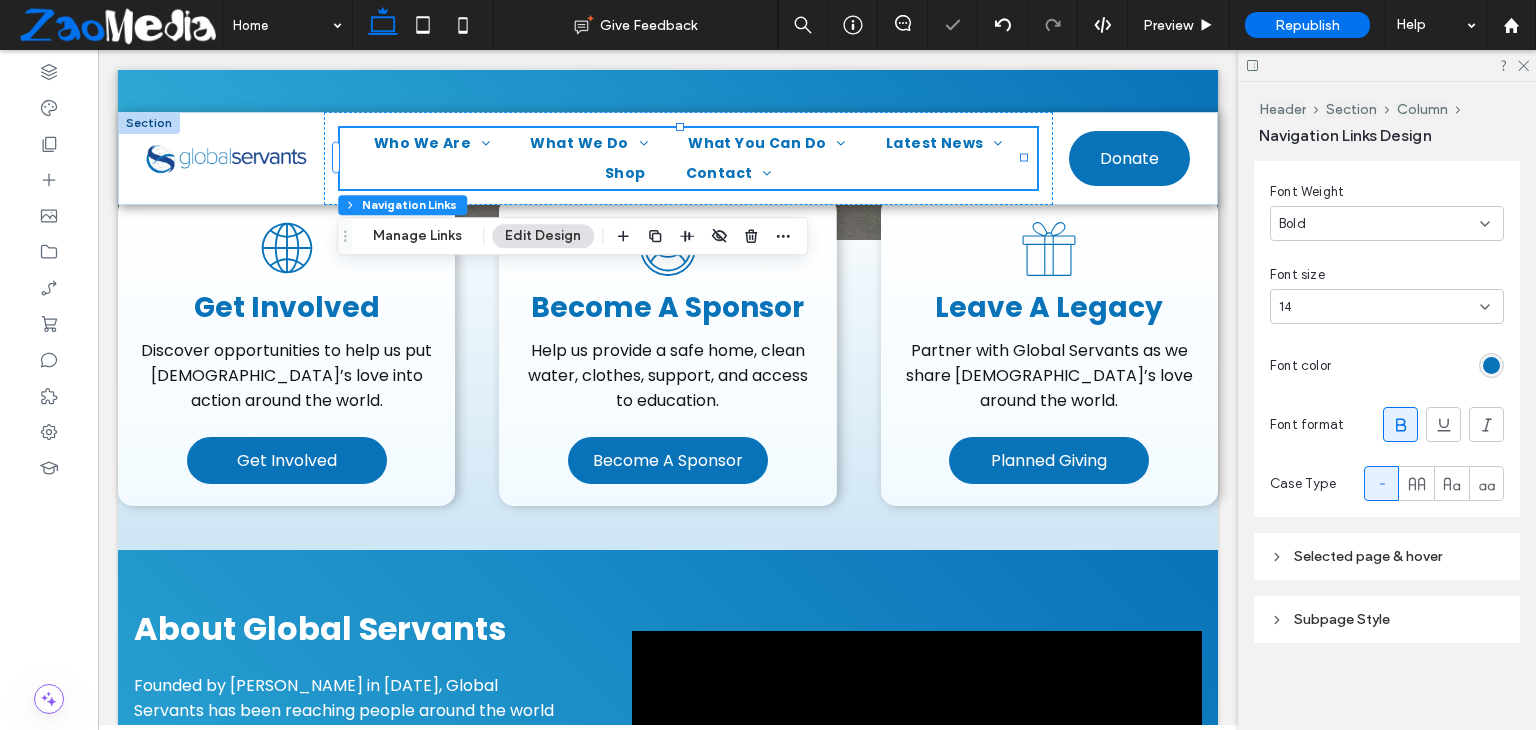 click on "14" at bounding box center [1379, 307] 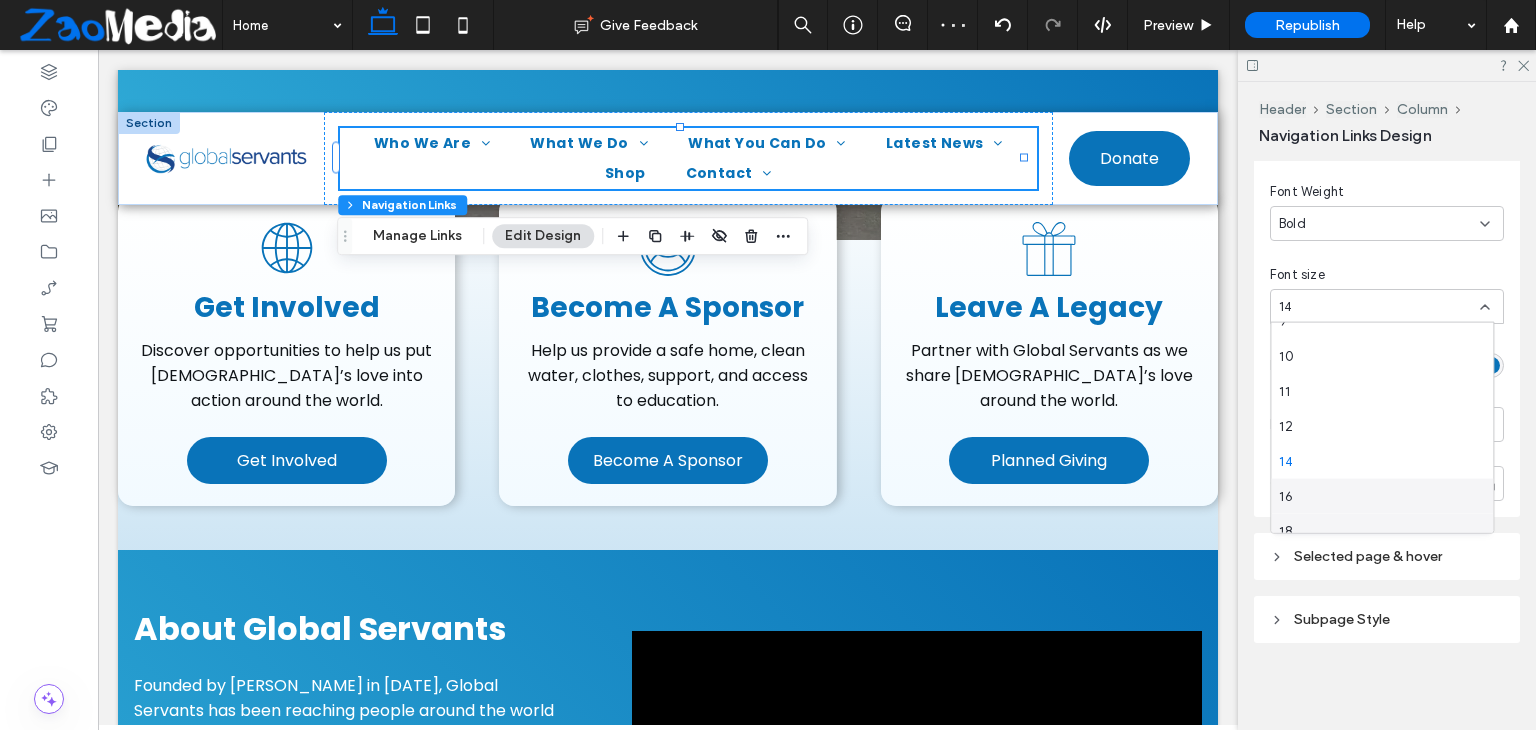 scroll, scrollTop: 100, scrollLeft: 0, axis: vertical 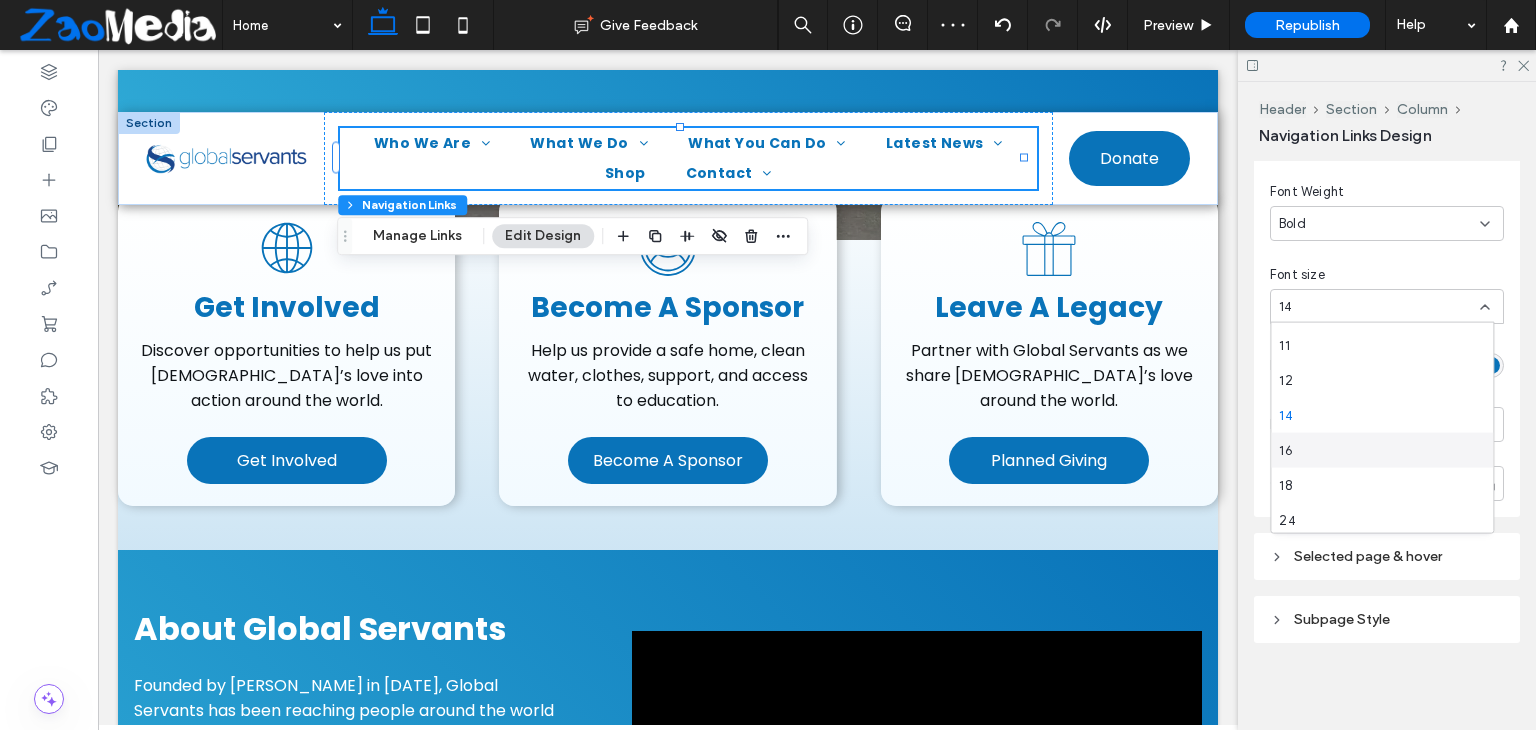click on "16" at bounding box center (1382, 450) 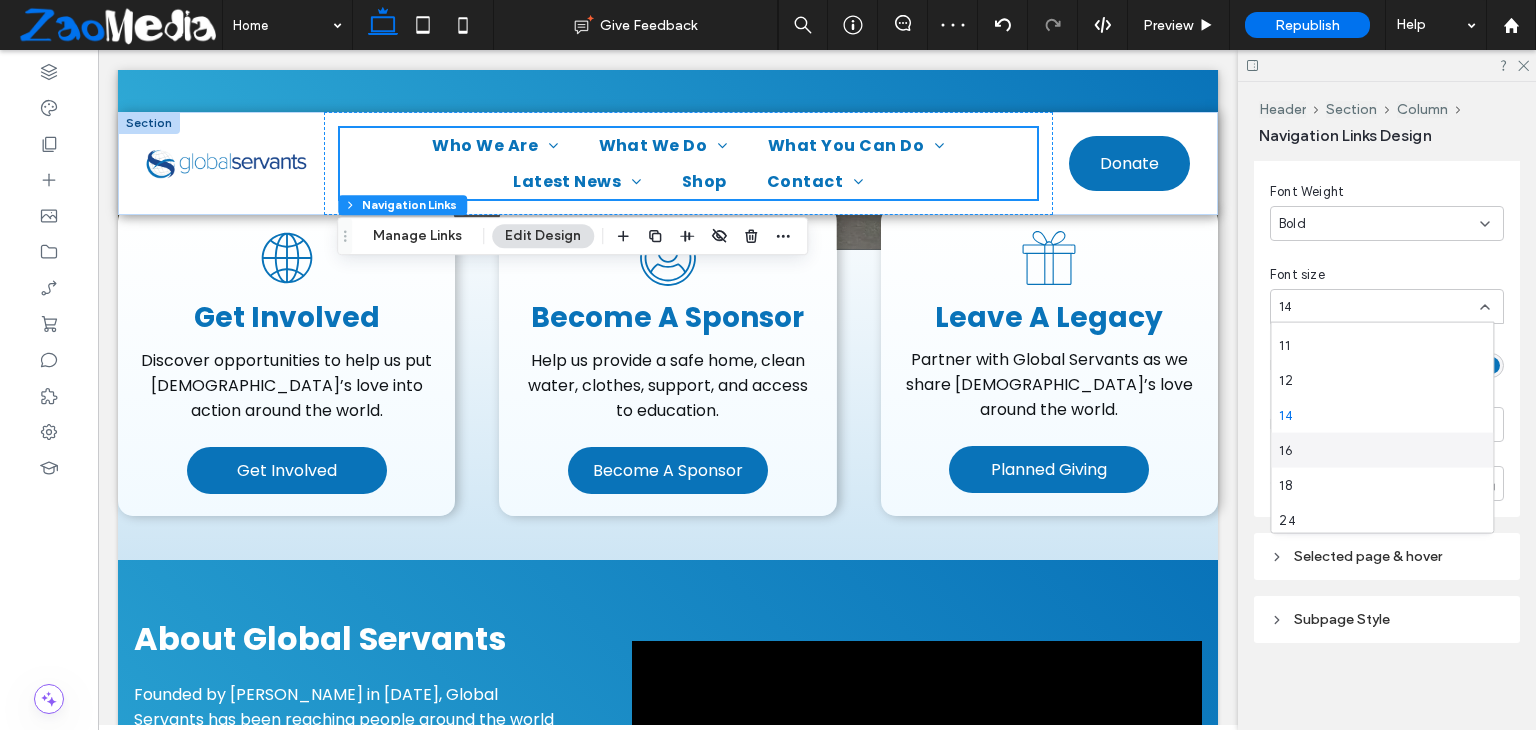scroll, scrollTop: 400, scrollLeft: 0, axis: vertical 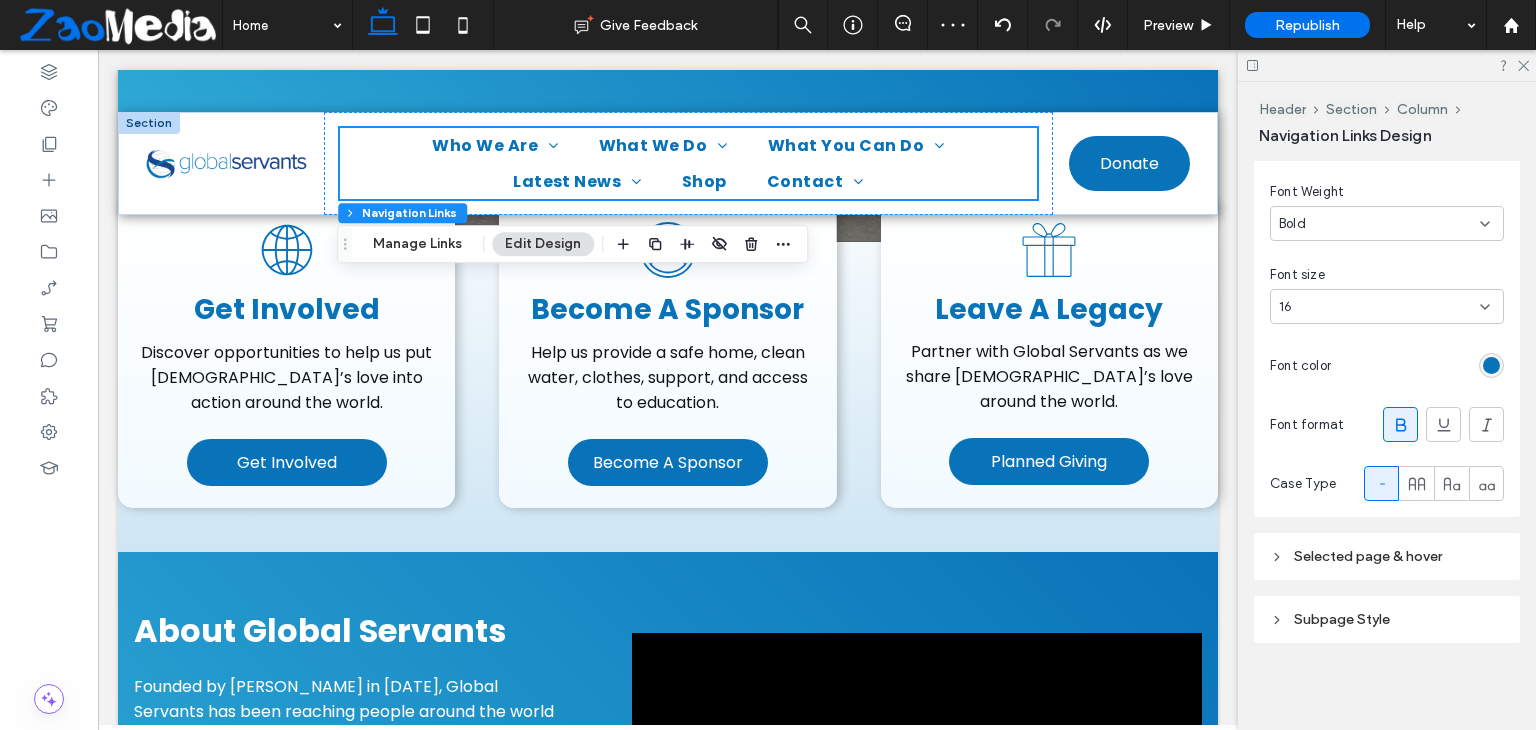 type on "*" 